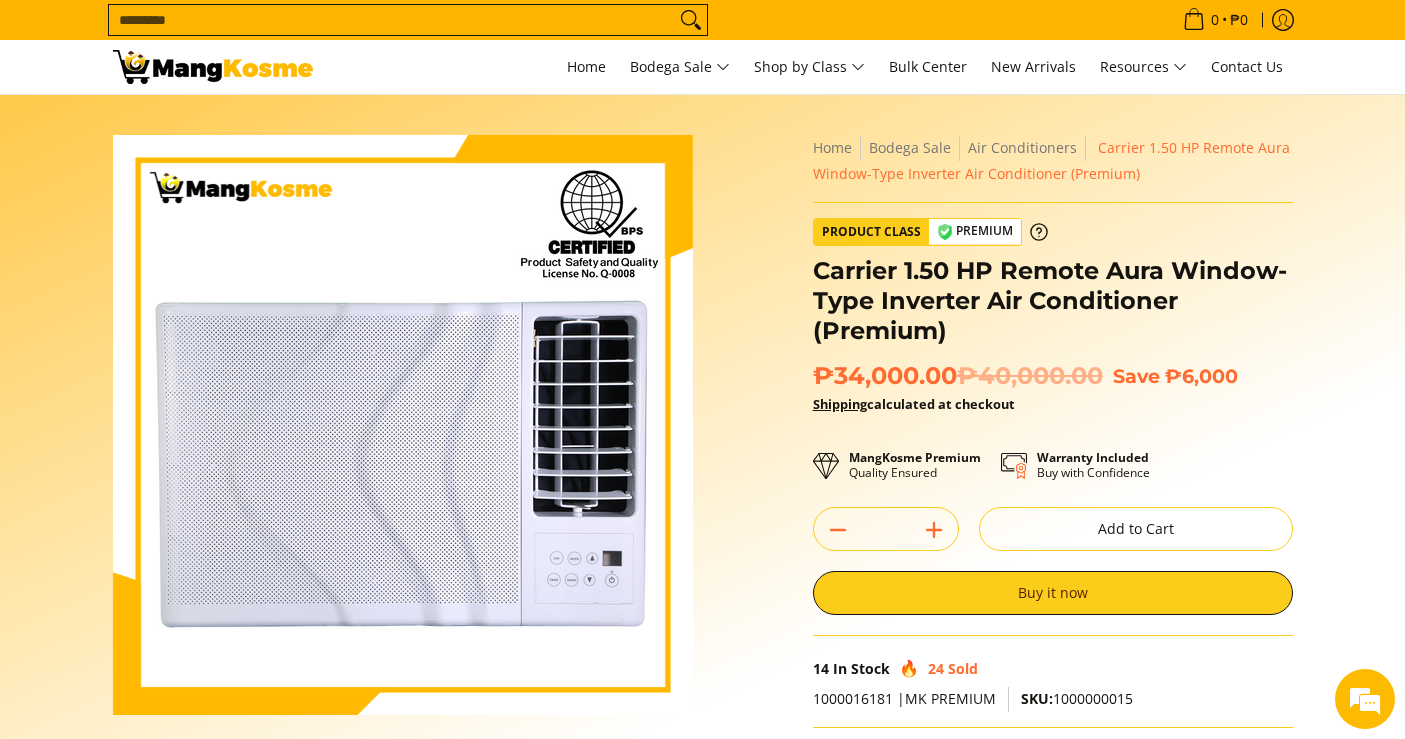 scroll, scrollTop: 0, scrollLeft: 0, axis: both 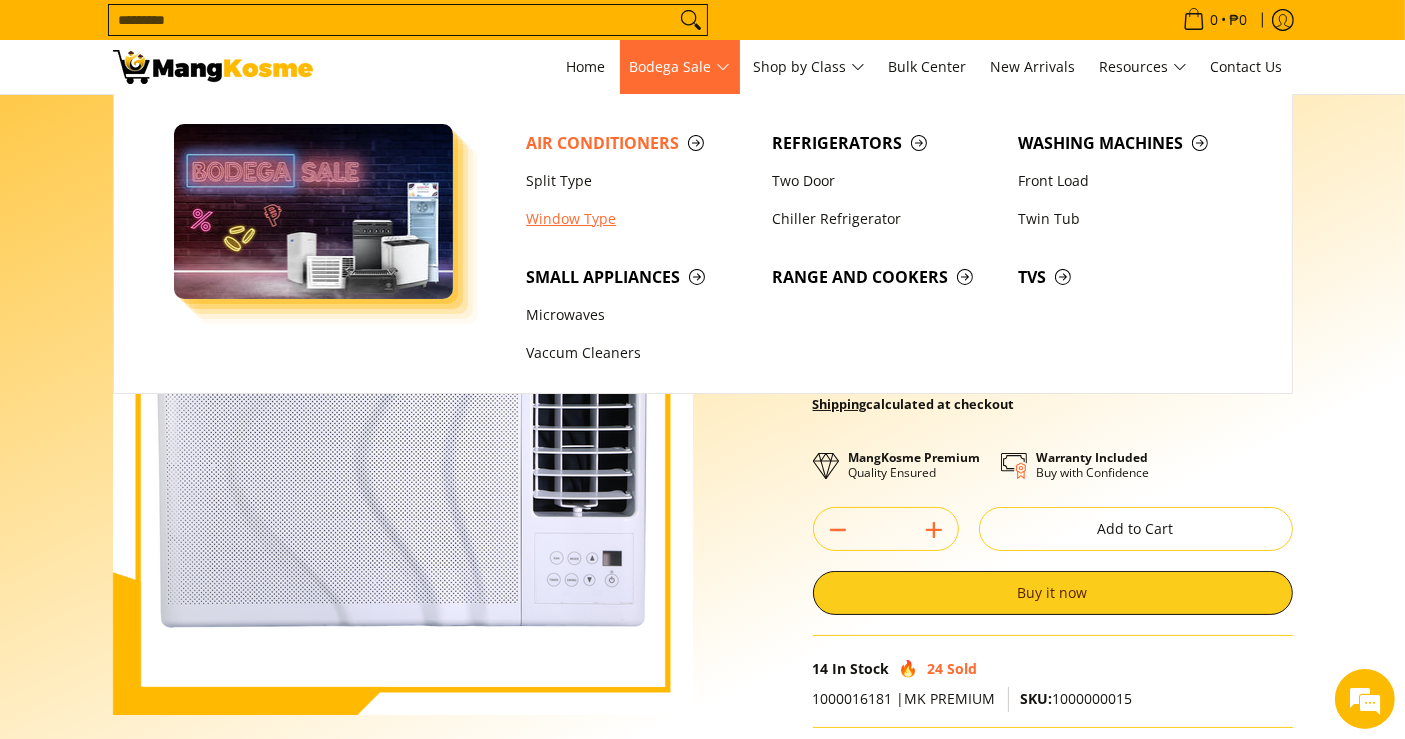click on "Window Type" at bounding box center (639, 219) 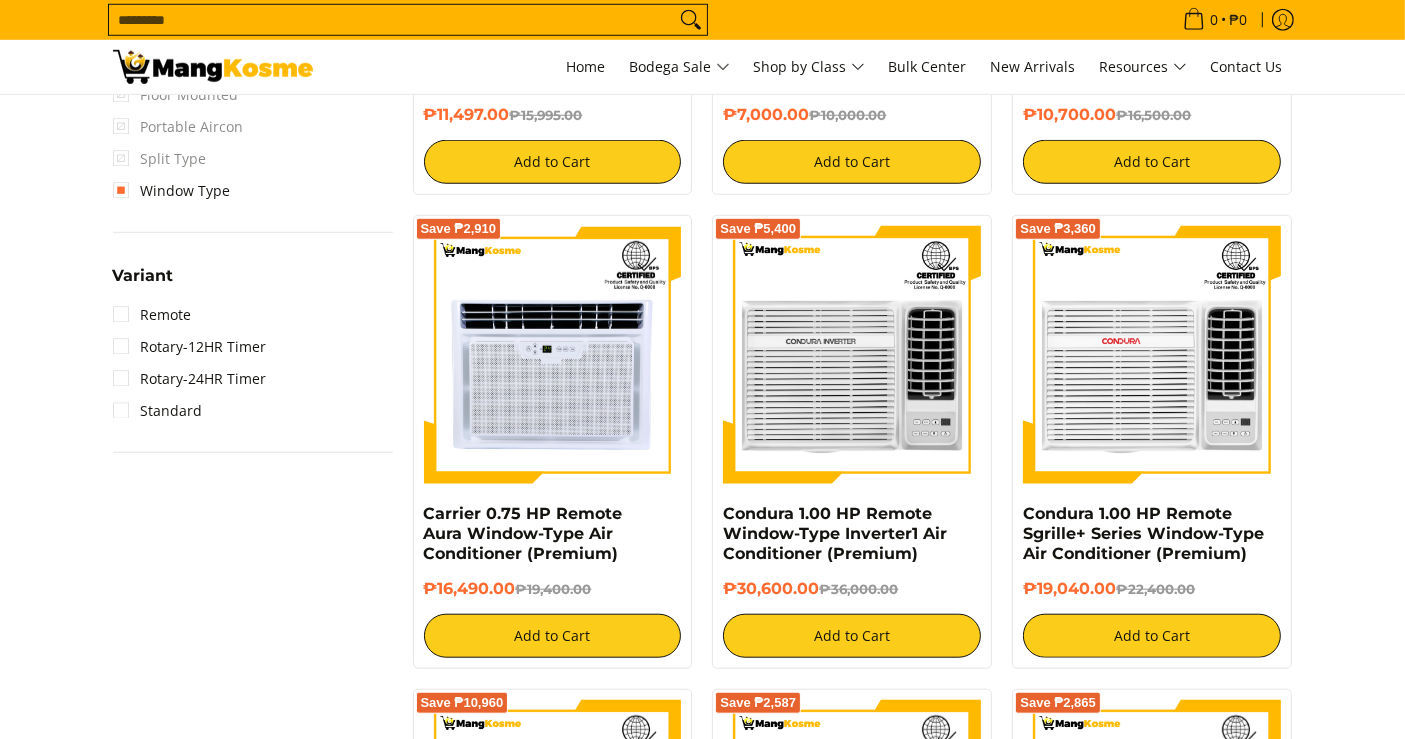 scroll, scrollTop: 0, scrollLeft: 0, axis: both 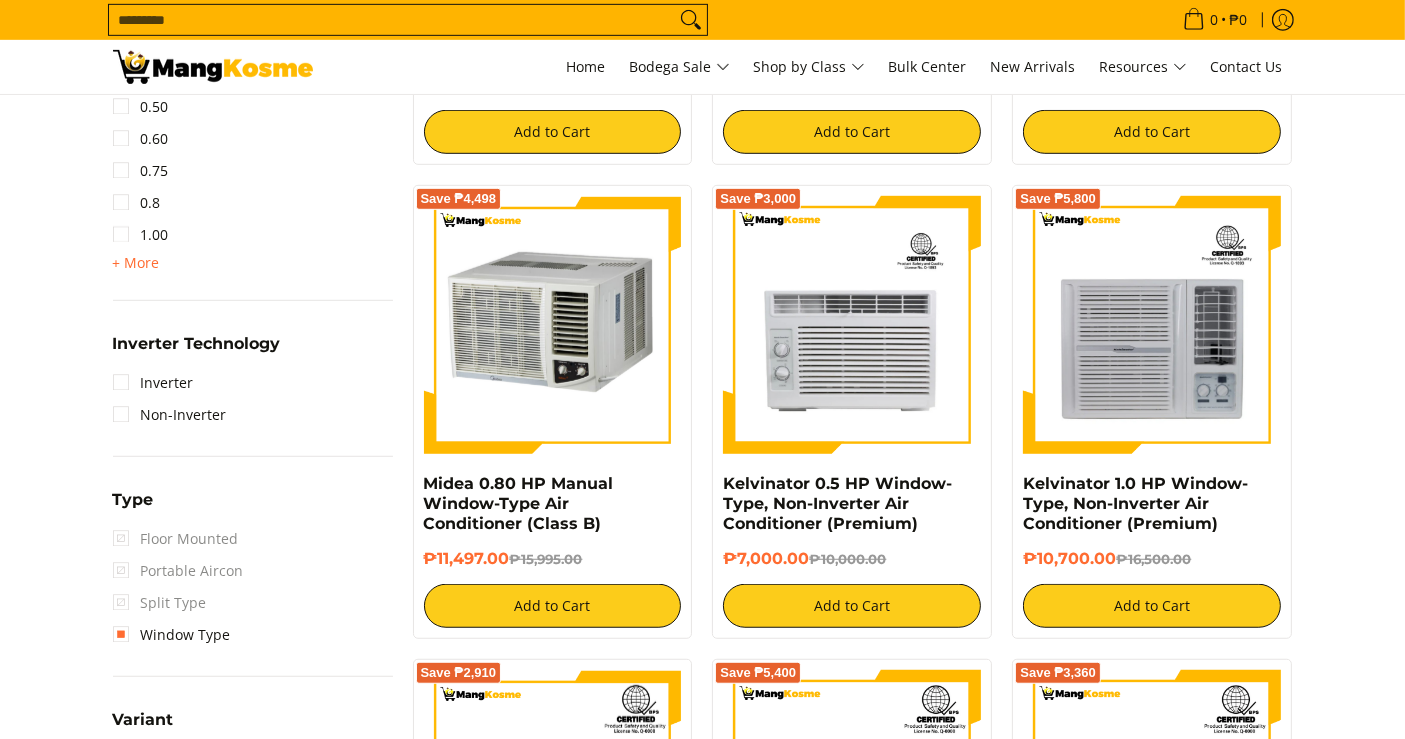 click on "HP
0.50
0.60
0.75
0.8
1.00
+ More - Less
1.50
2.00
2.50
3.00
3T
4.00
6.00" at bounding box center (253, 178) 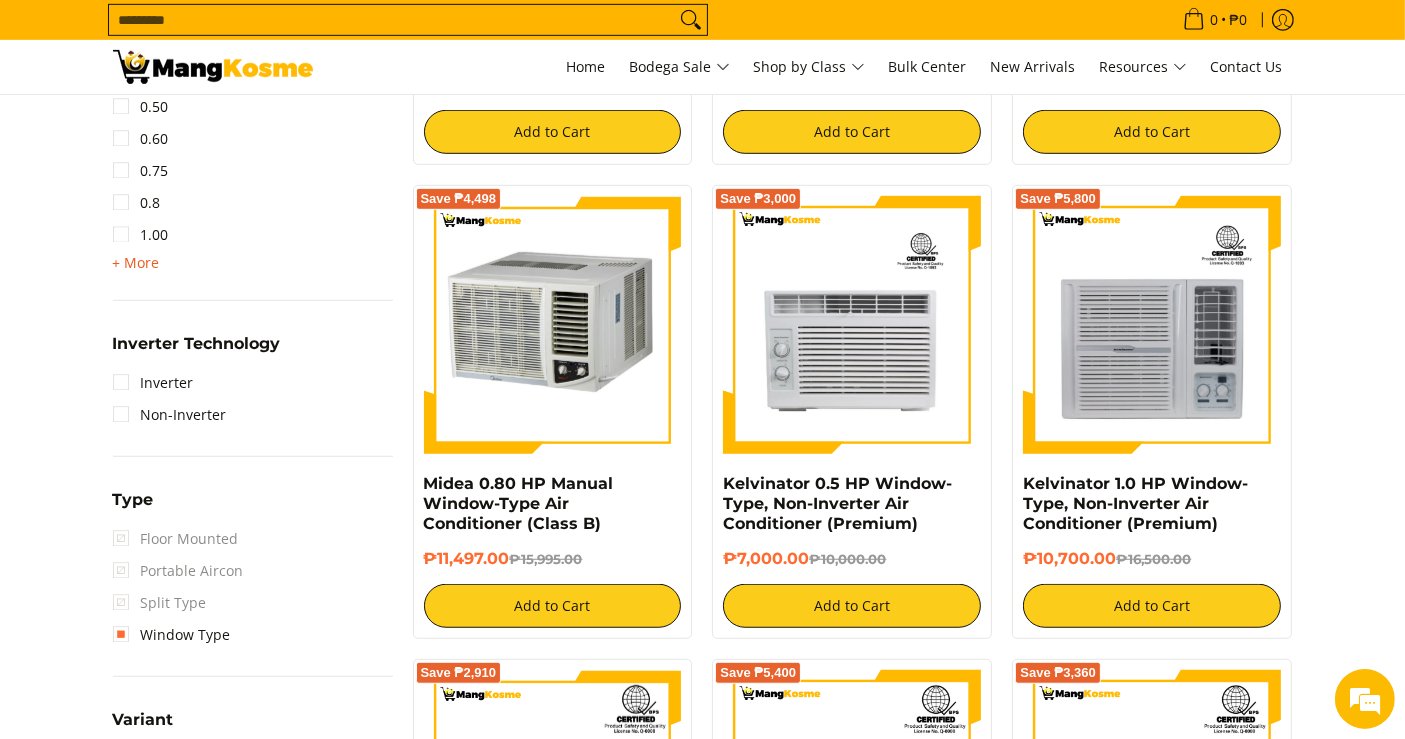 click on "+ More" at bounding box center (136, 263) 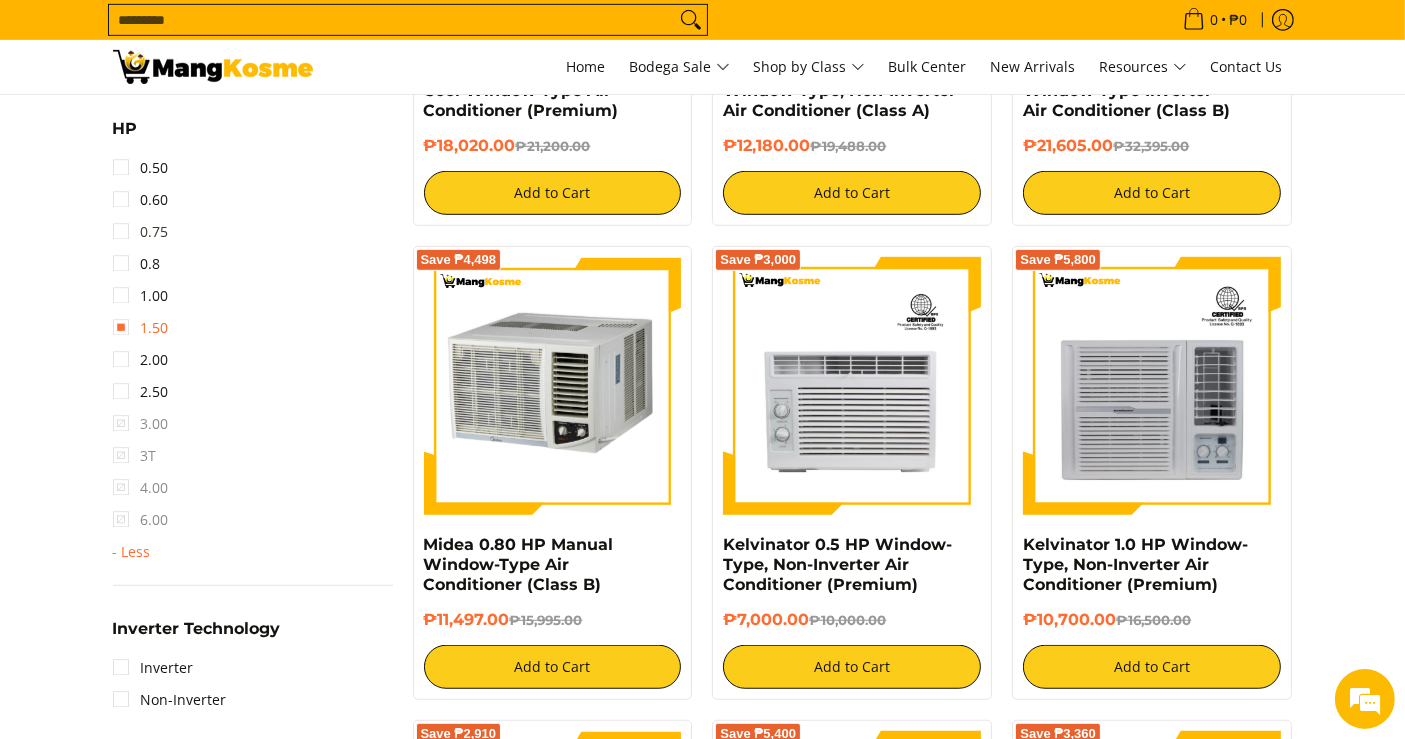 scroll, scrollTop: 1111, scrollLeft: 0, axis: vertical 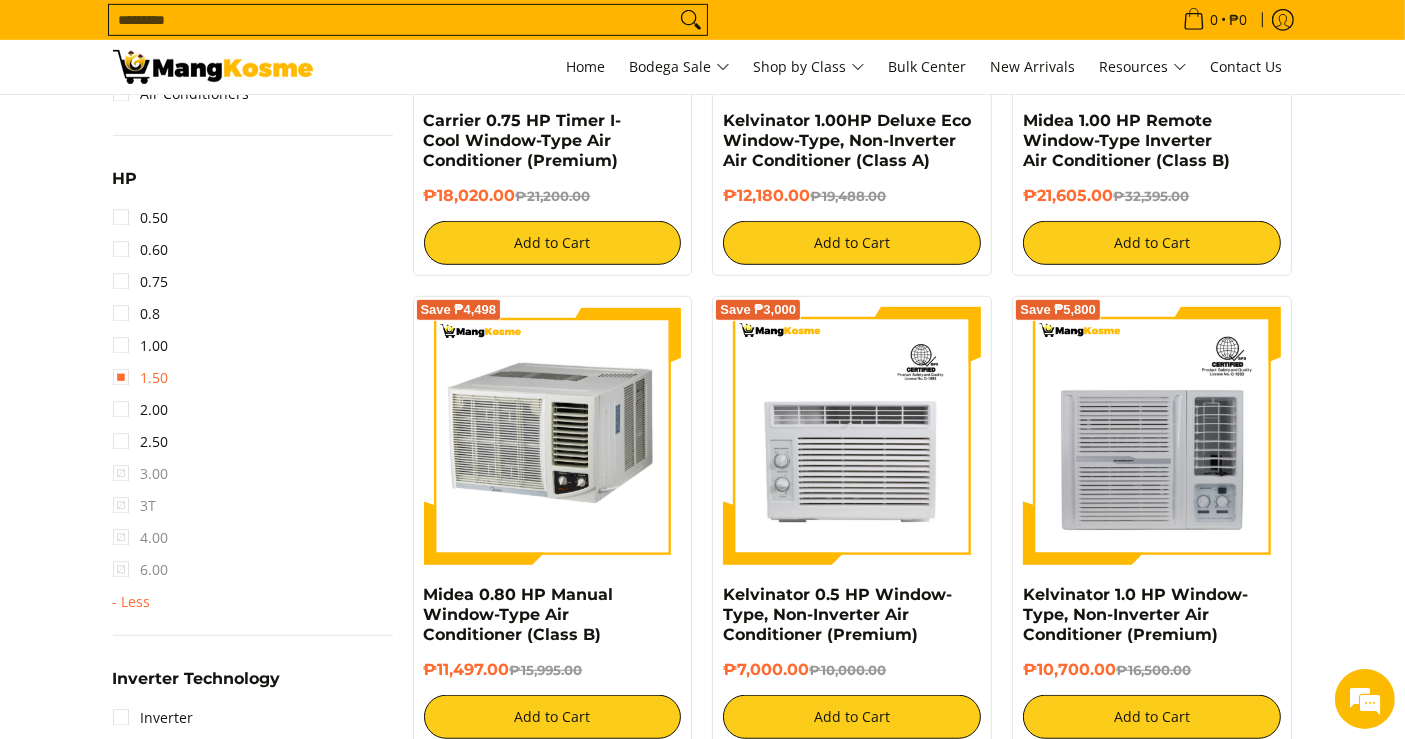 click on "1.50" at bounding box center (141, 378) 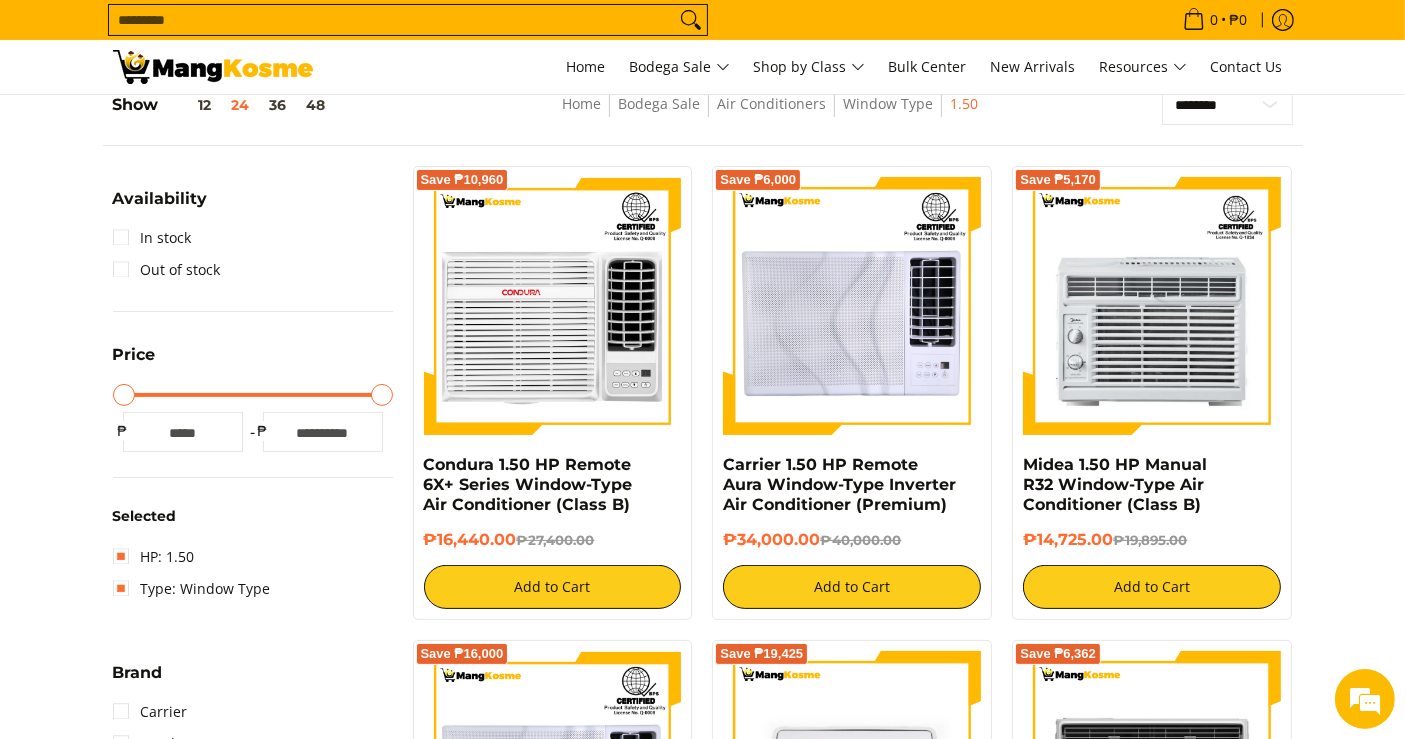 scroll, scrollTop: 261, scrollLeft: 0, axis: vertical 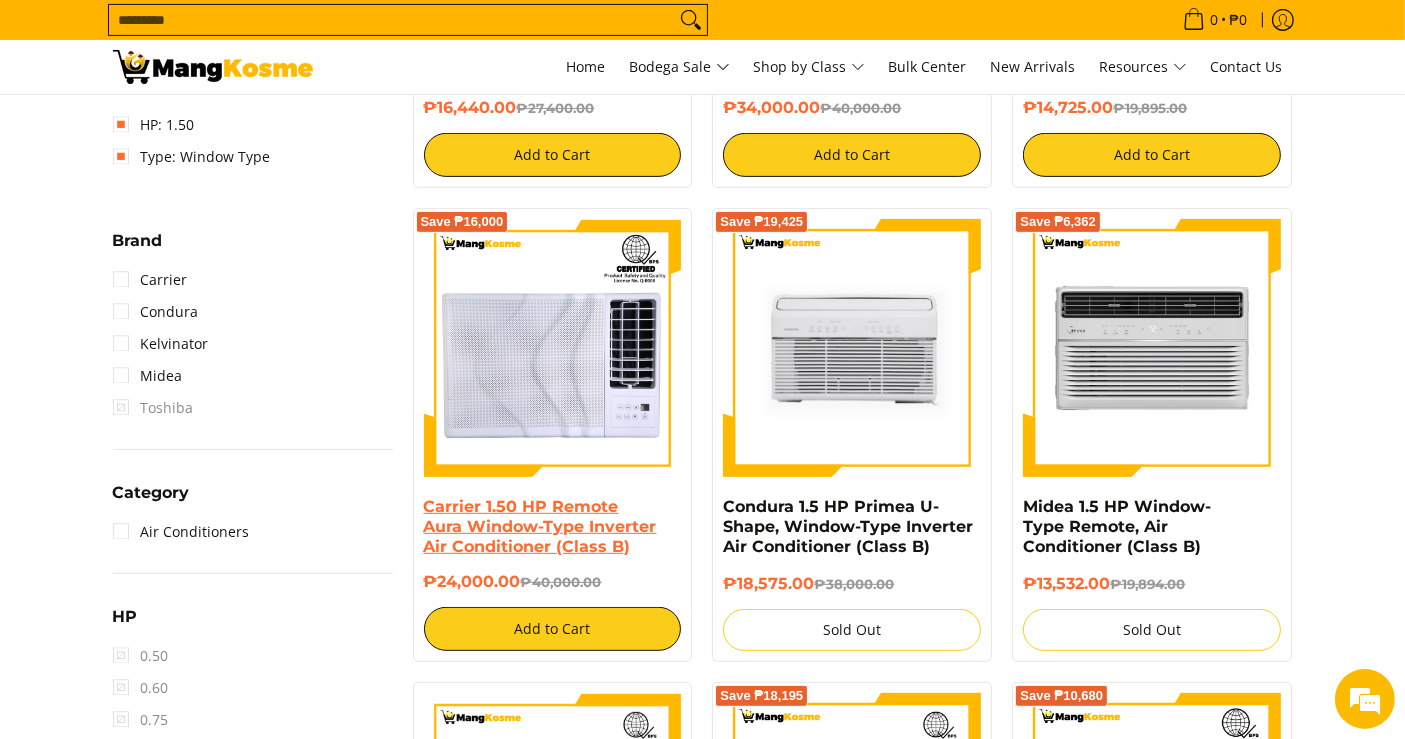 click on "Carrier 1.50 HP Remote Aura Window-Type Inverter Air Conditioner (Class B)" at bounding box center (540, 526) 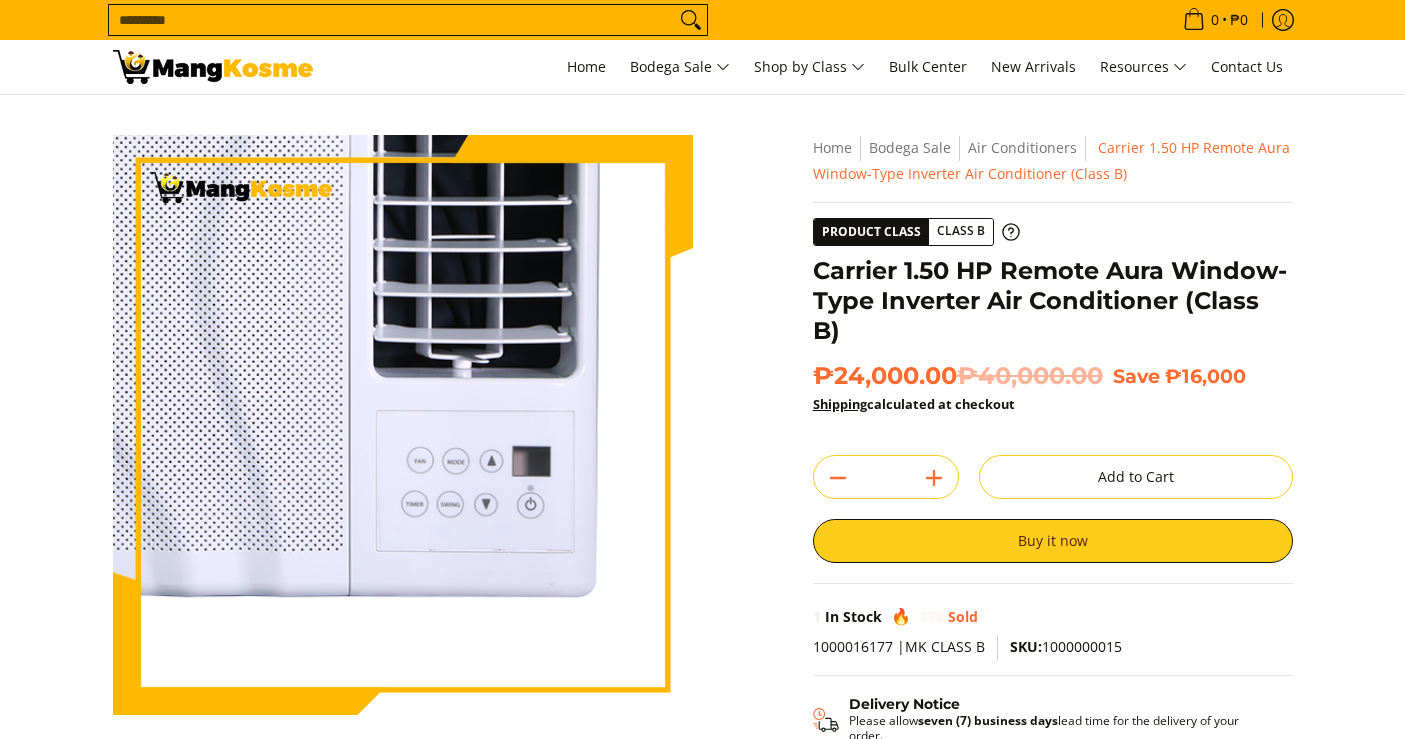 scroll, scrollTop: 0, scrollLeft: 0, axis: both 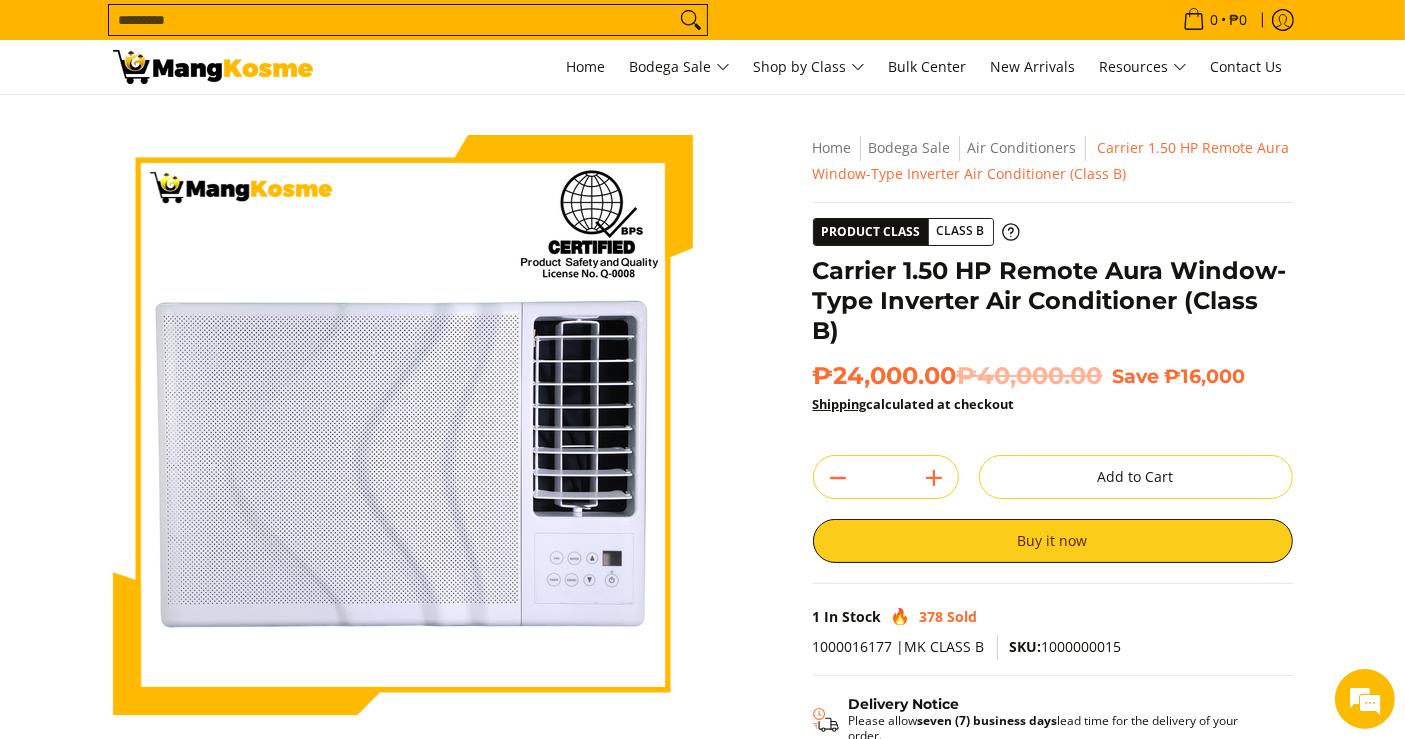 click on "Carrier 1.50 HP Remote Aura Window-Type Inverter Air Conditioner (Class B)" at bounding box center [1053, 301] 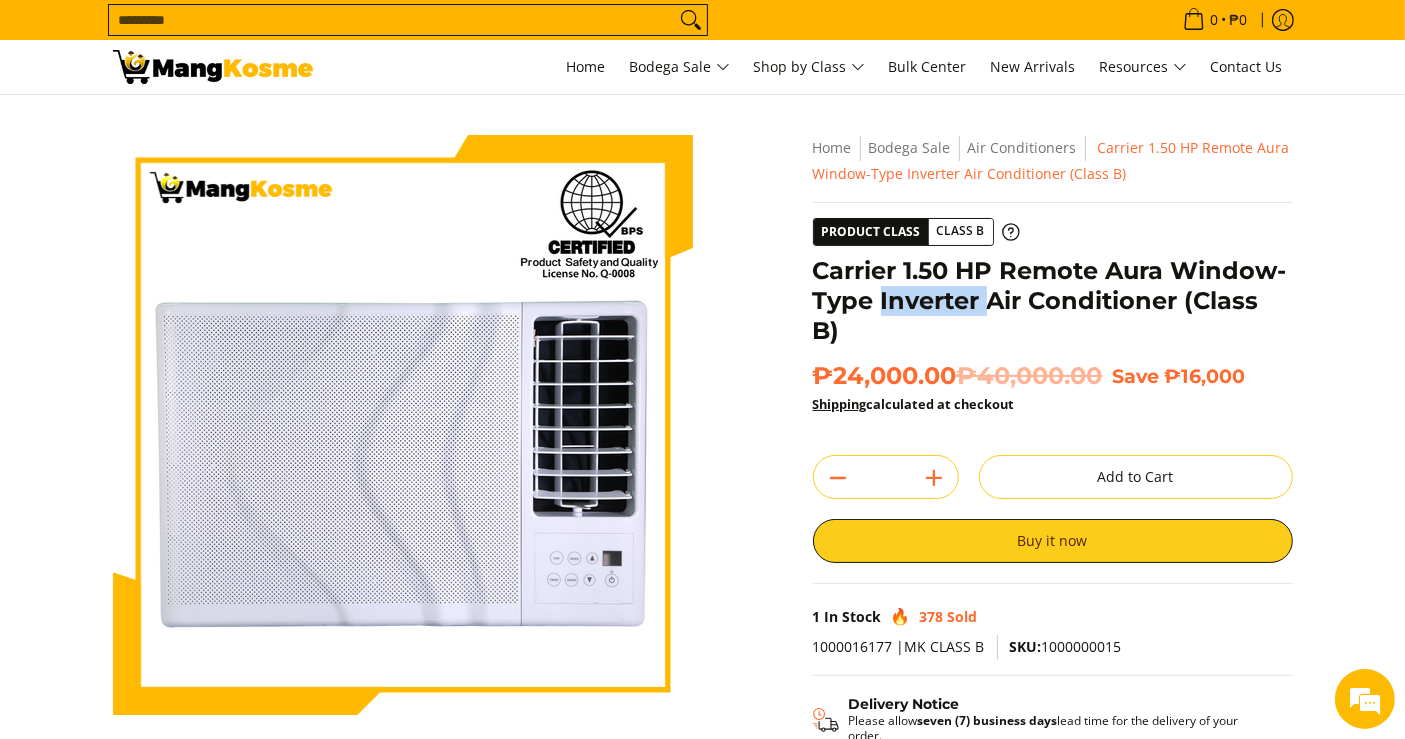click on "Carrier 1.50 HP Remote Aura Window-Type Inverter Air Conditioner (Class B)" at bounding box center (1053, 301) 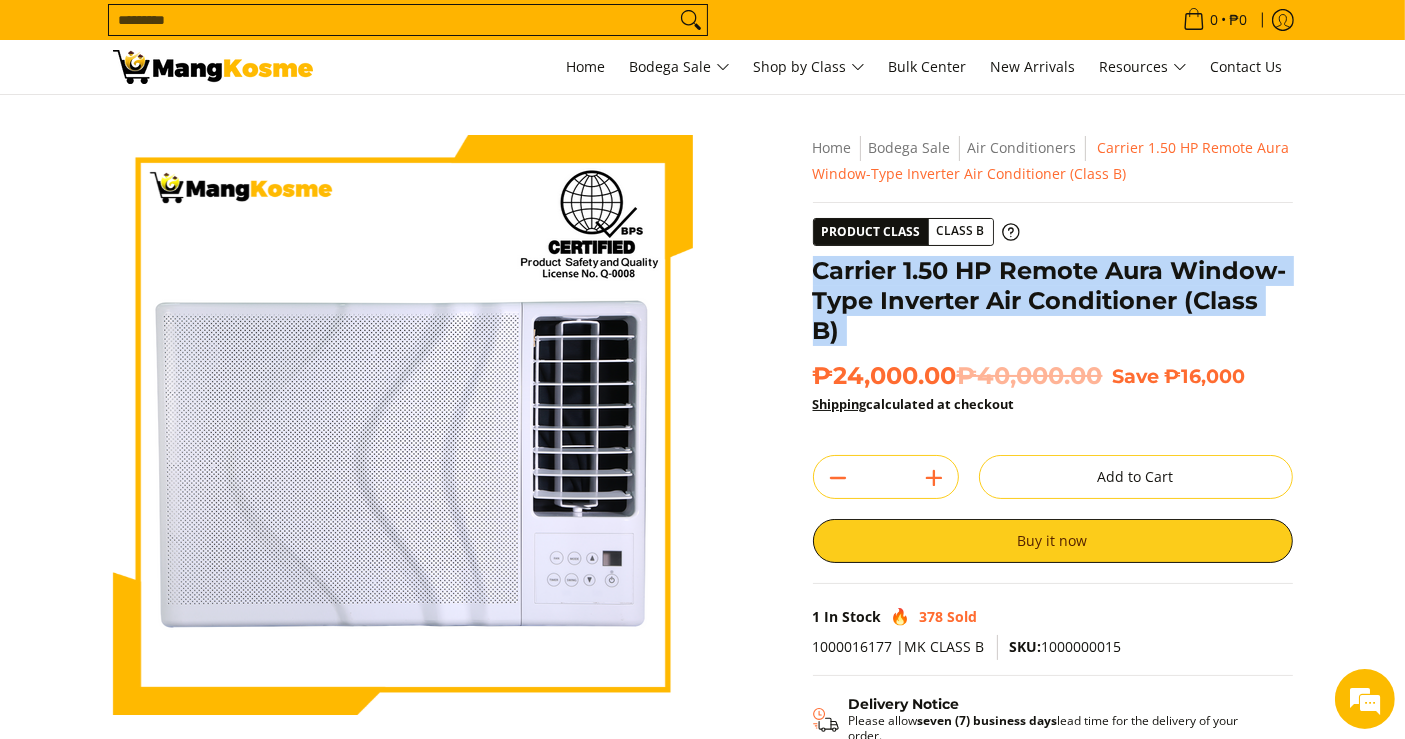 click on "Carrier 1.50 HP Remote Aura Window-Type Inverter Air Conditioner (Class B)" at bounding box center [1053, 301] 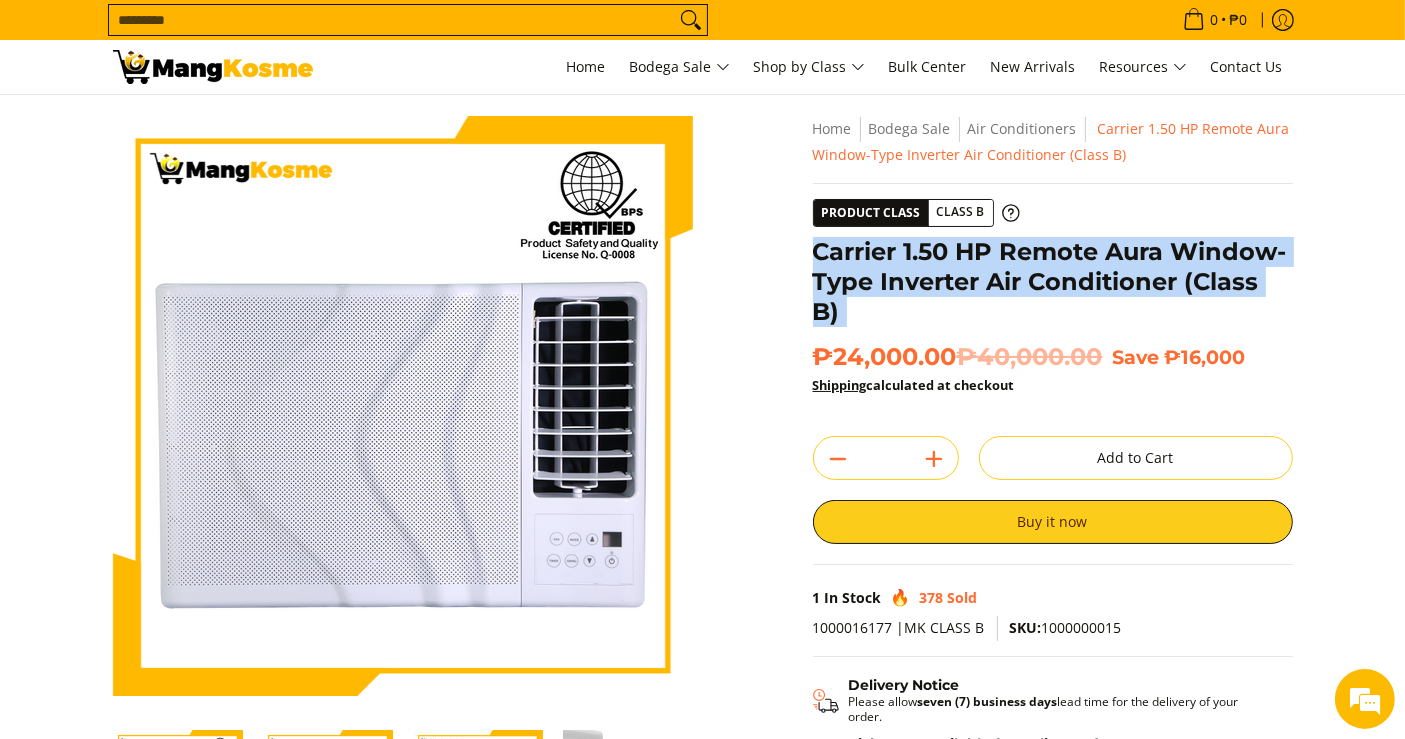 scroll, scrollTop: 0, scrollLeft: 0, axis: both 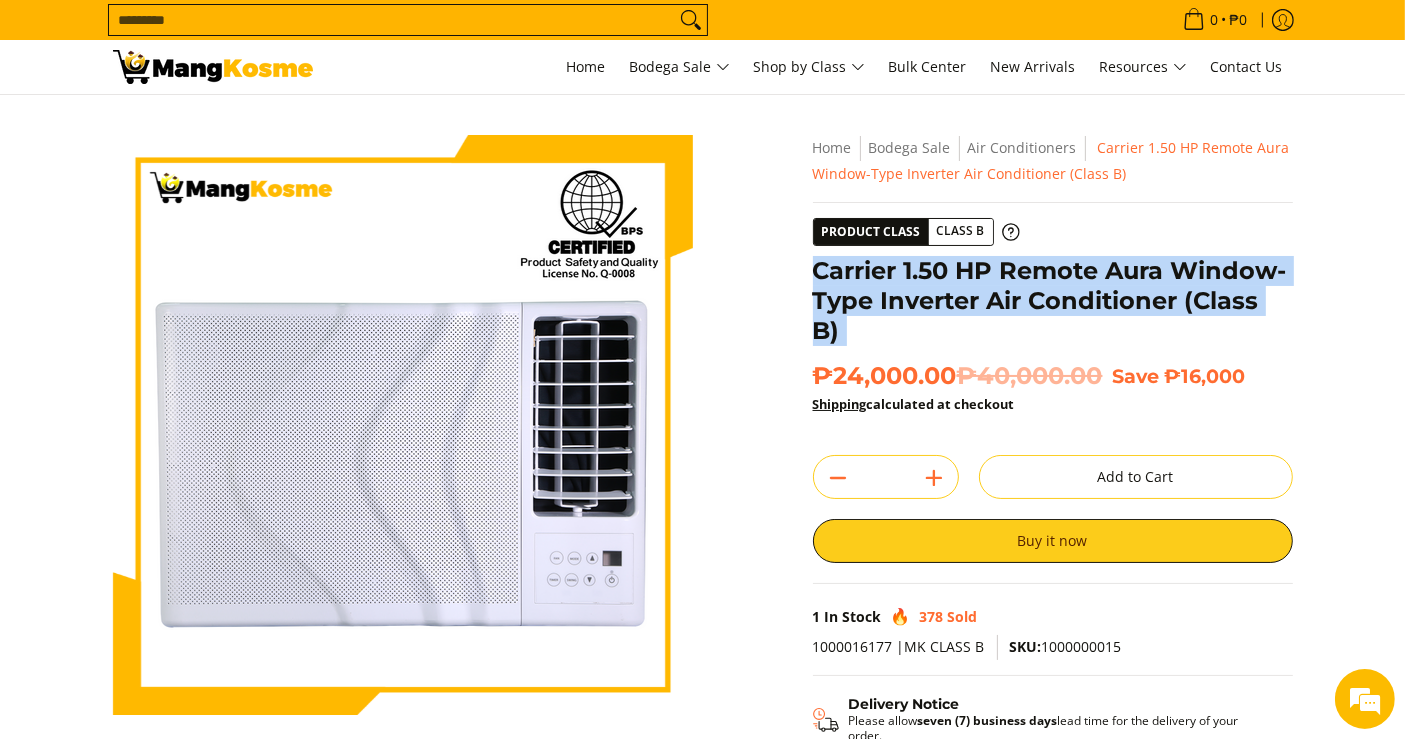 click on "Carrier 1.50 HP Remote Aura Window-Type Inverter Air Conditioner (Class B)" at bounding box center (1053, 301) 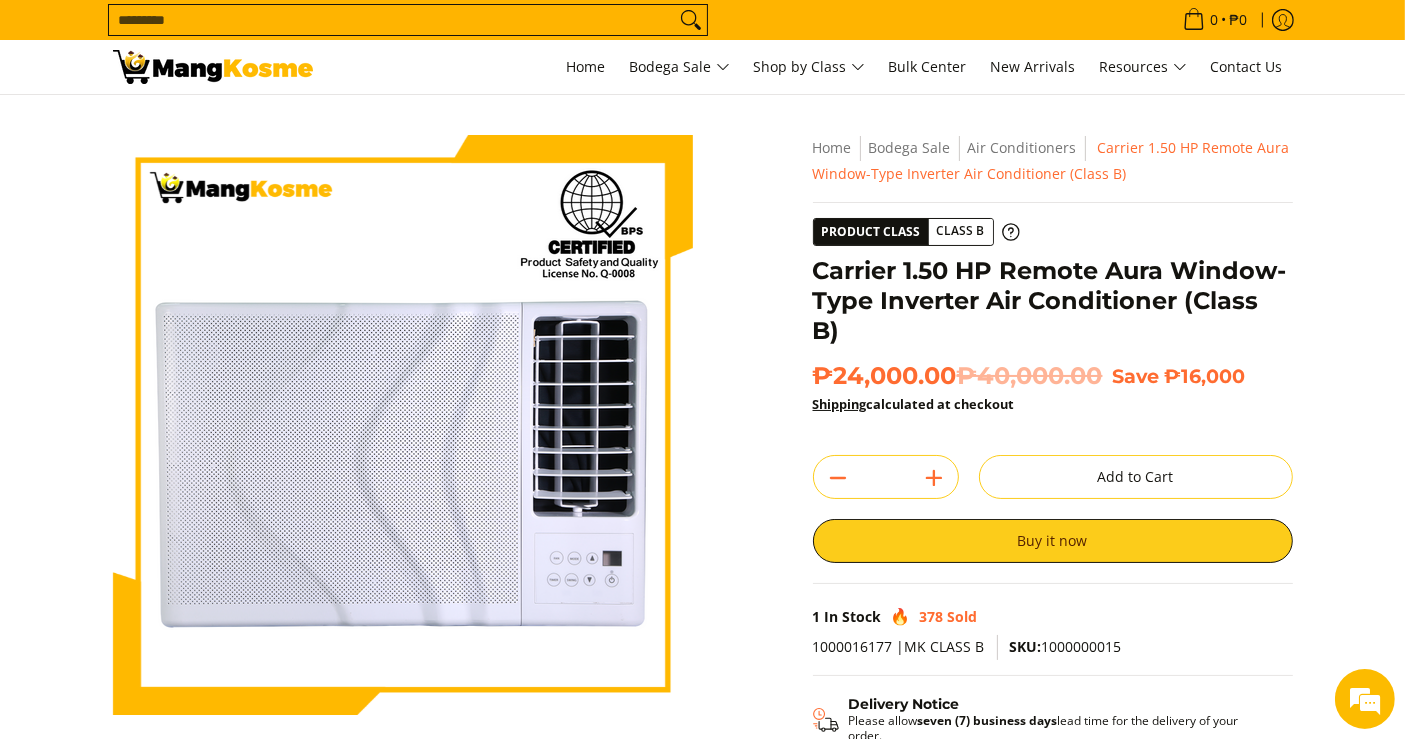 click on "1000016177 |MK CLASS B" at bounding box center (899, 646) 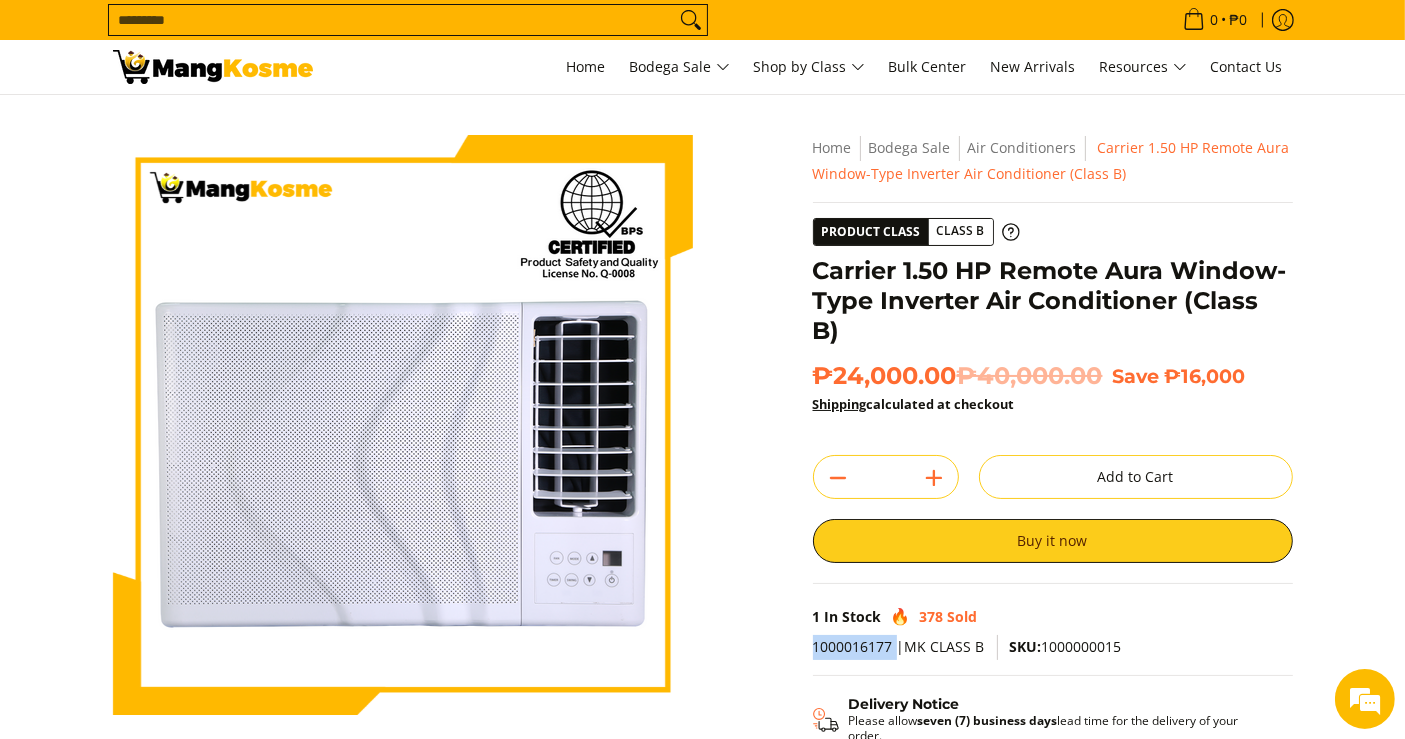 click on "1000016177 |MK CLASS B" at bounding box center [899, 646] 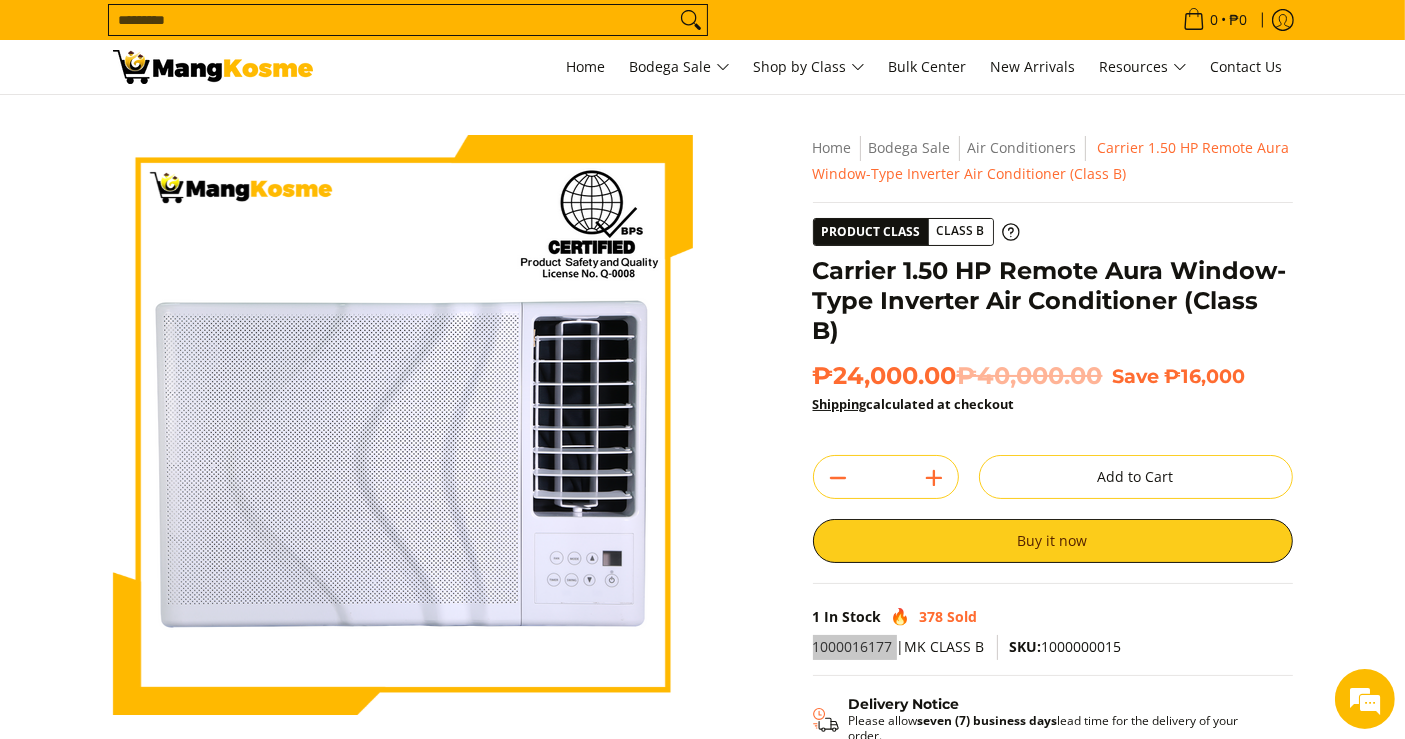 scroll, scrollTop: 0, scrollLeft: 0, axis: both 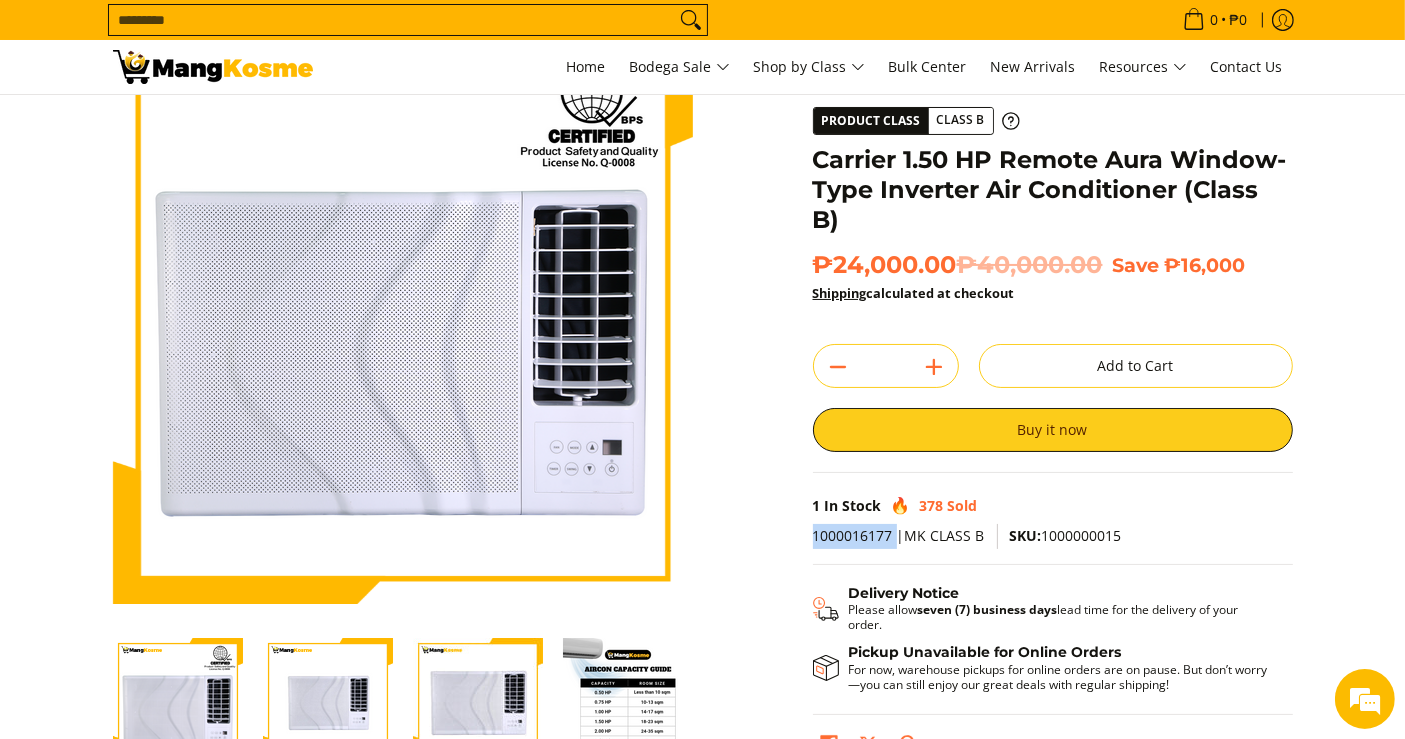 click on "1000016177 |MK CLASS B" at bounding box center [899, 535] 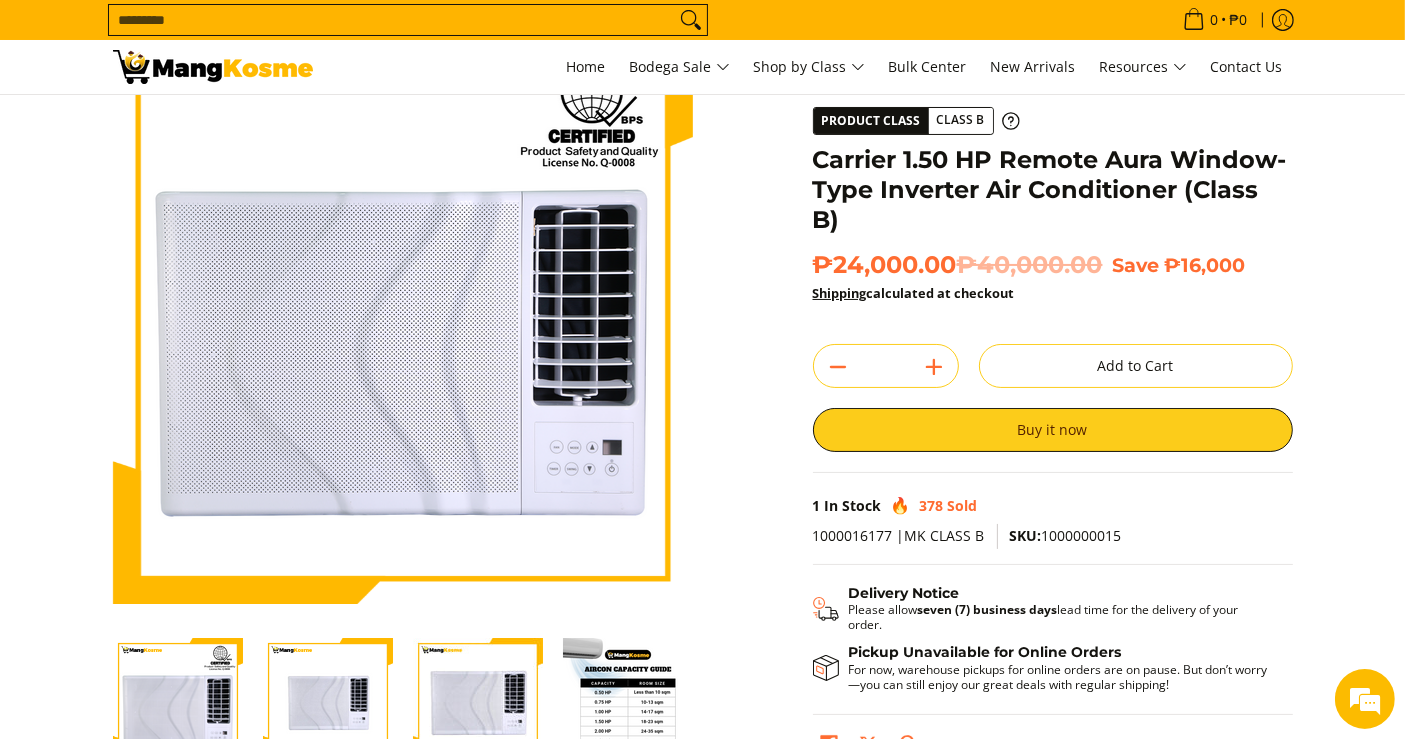 click on "1000016177 |MK CLASS B" at bounding box center [899, 535] 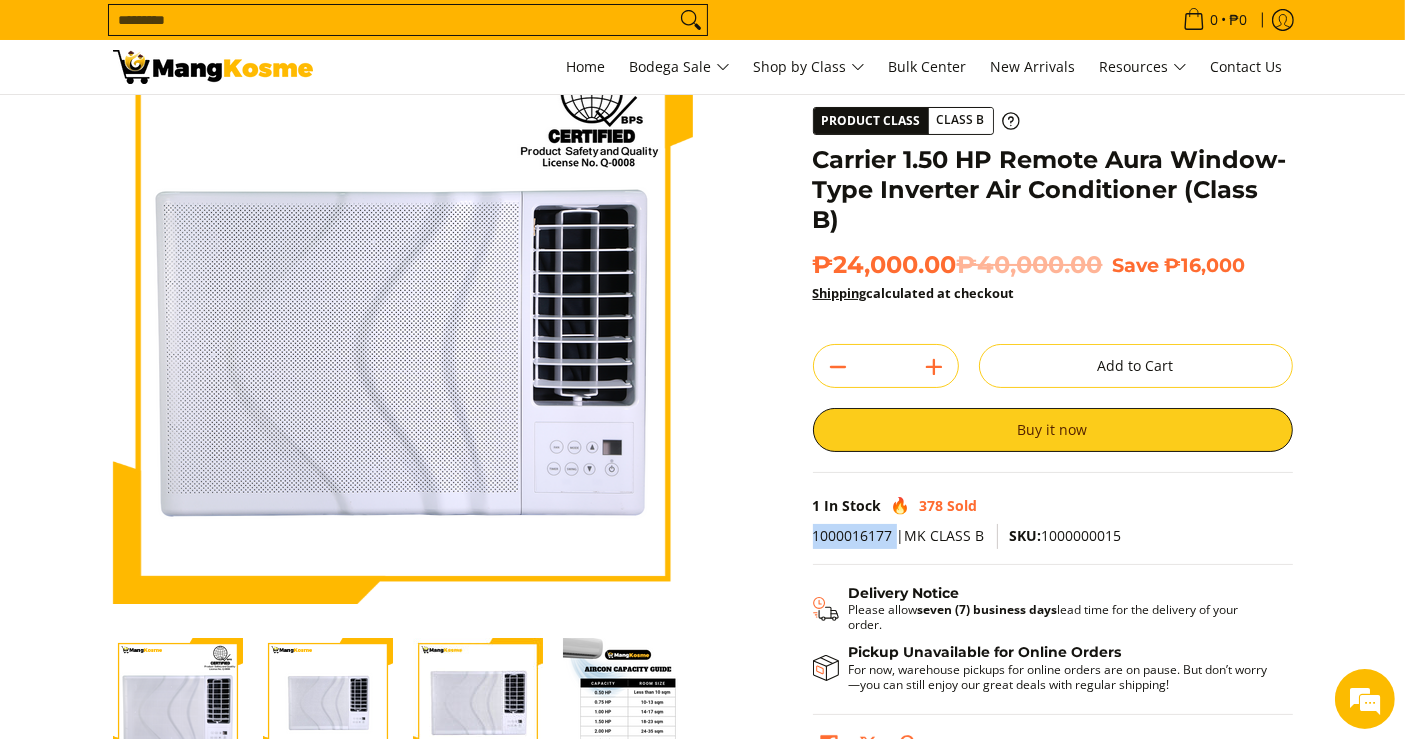 click on "1000016177 |MK CLASS B" at bounding box center (899, 535) 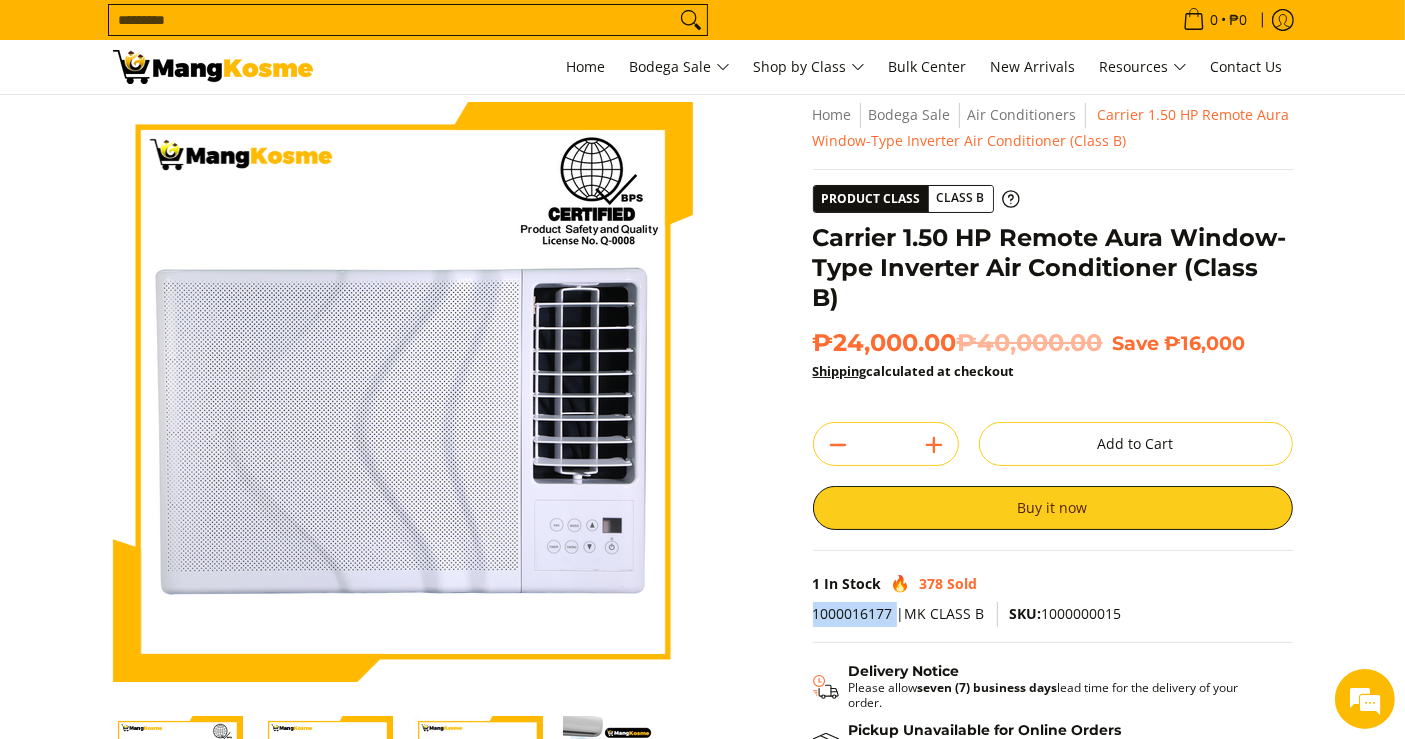 scroll, scrollTop: 0, scrollLeft: 0, axis: both 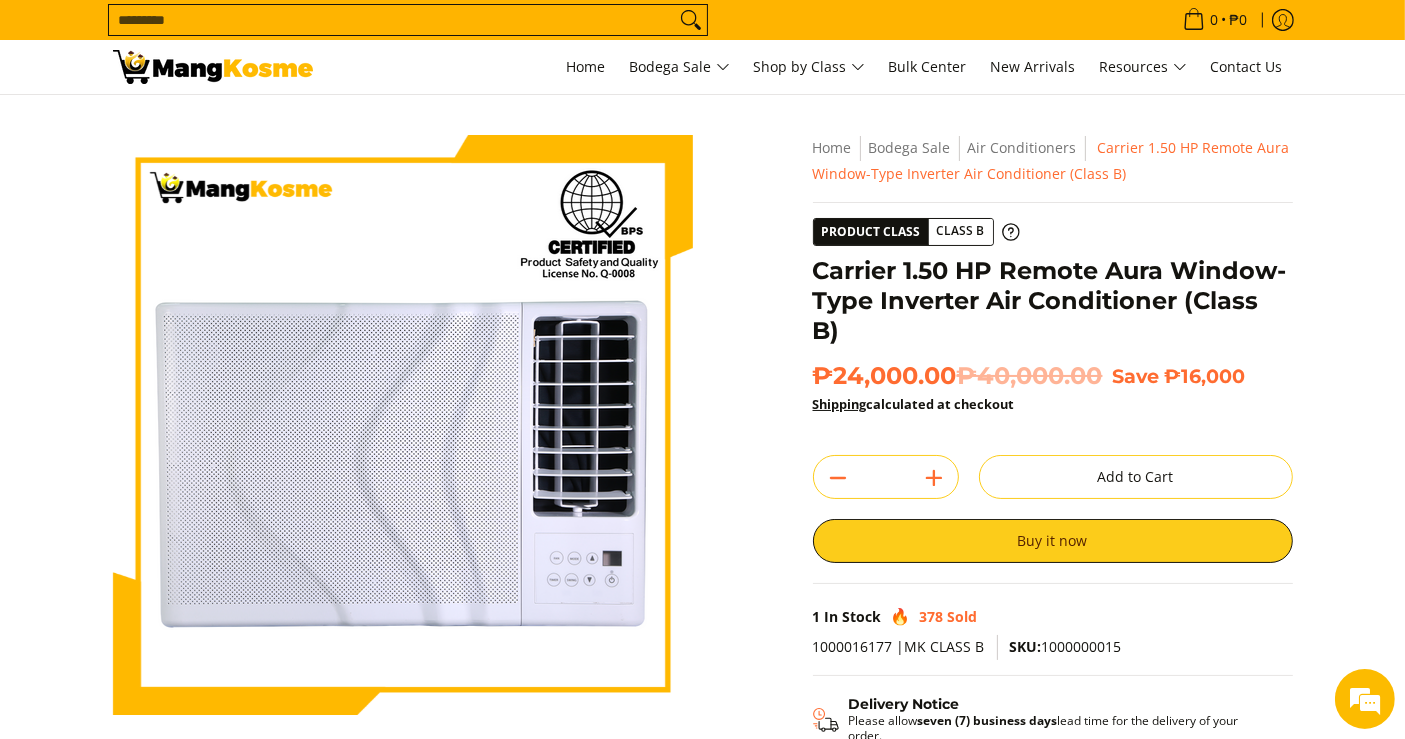 click on "Search..." at bounding box center [392, 20] 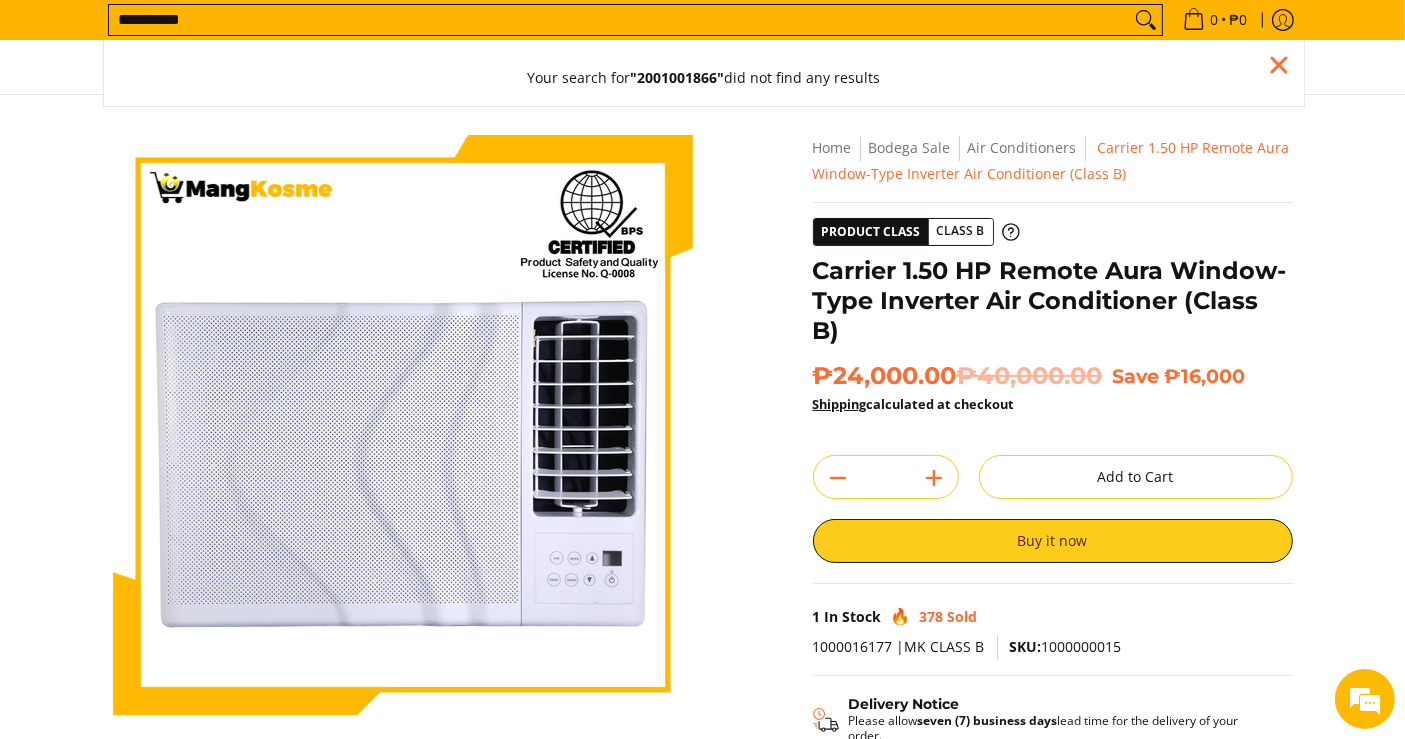 drag, startPoint x: 531, startPoint y: 7, endPoint x: 389, endPoint y: 30, distance: 143.85062 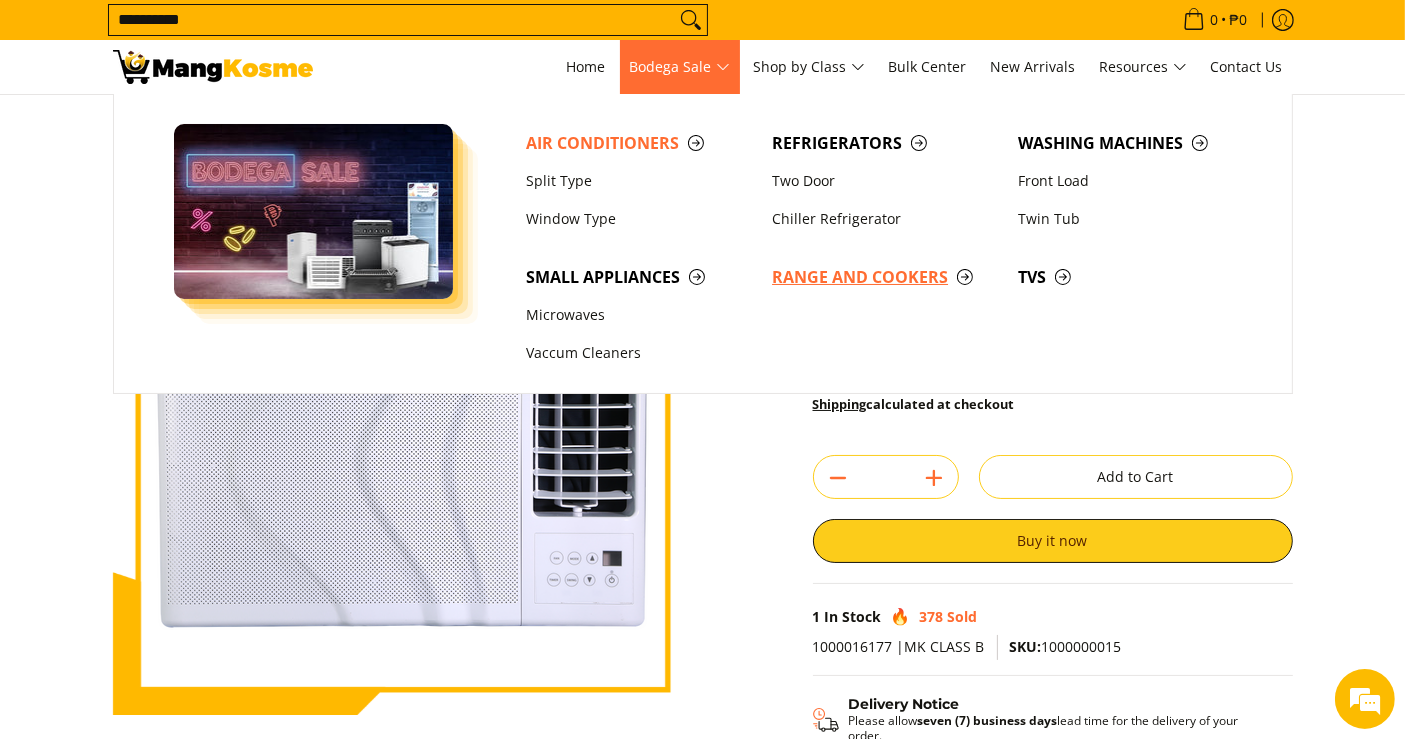 click on "Range and Cookers" at bounding box center [885, 277] 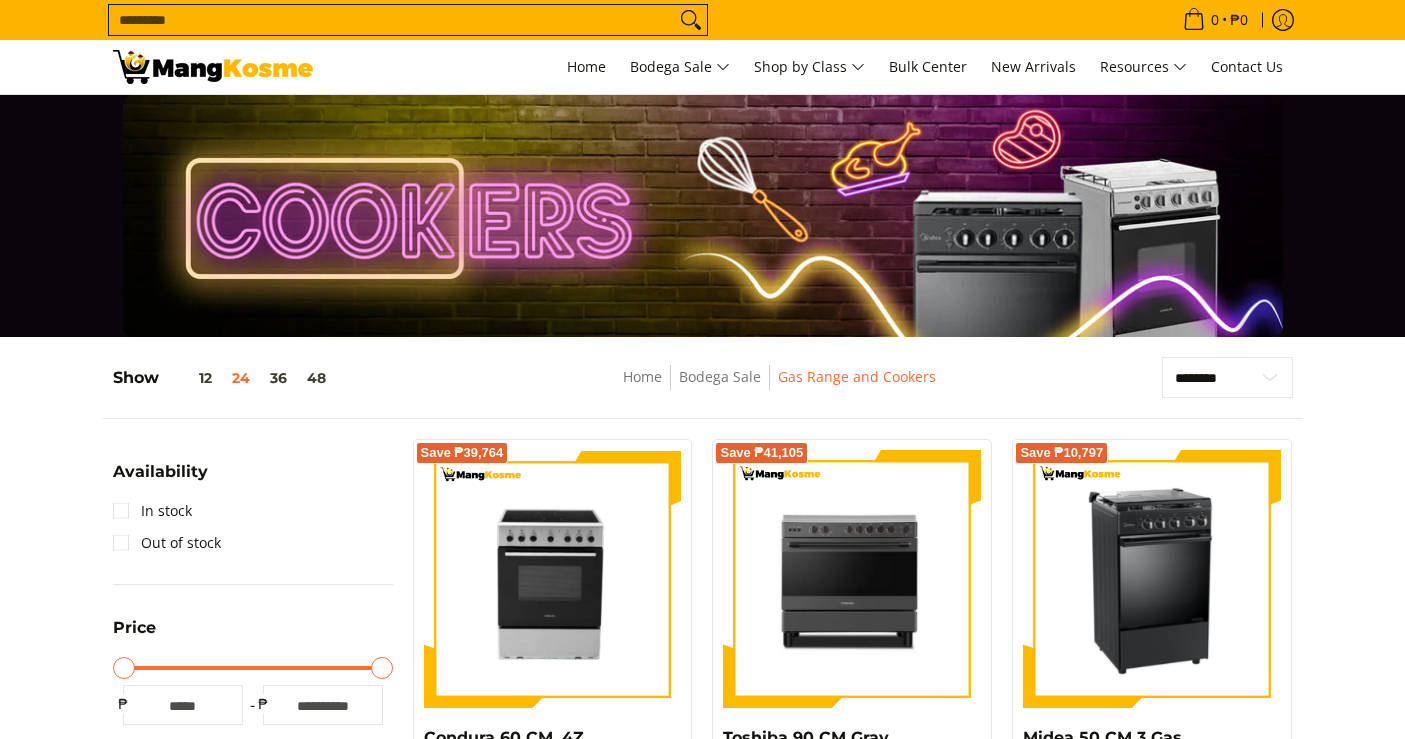scroll, scrollTop: 222, scrollLeft: 0, axis: vertical 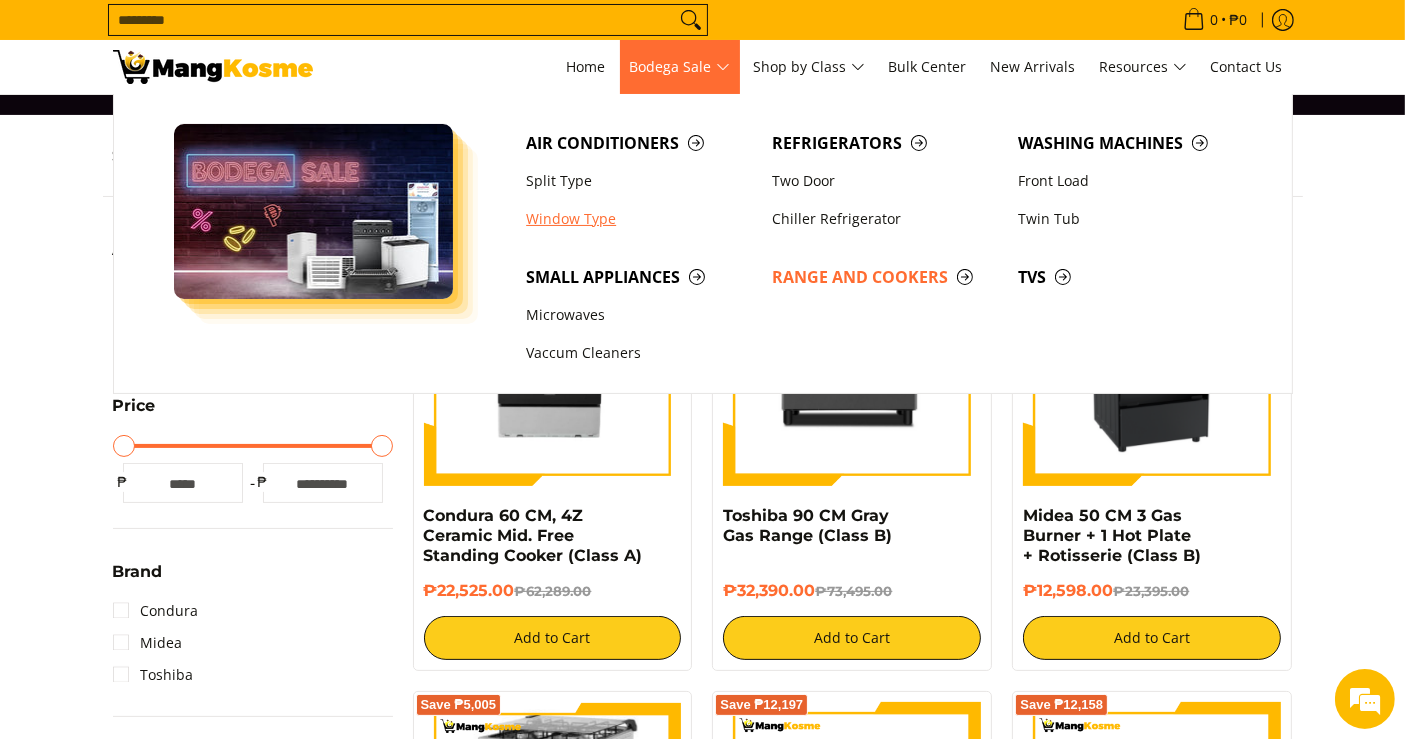 click on "Window Type" at bounding box center (639, 219) 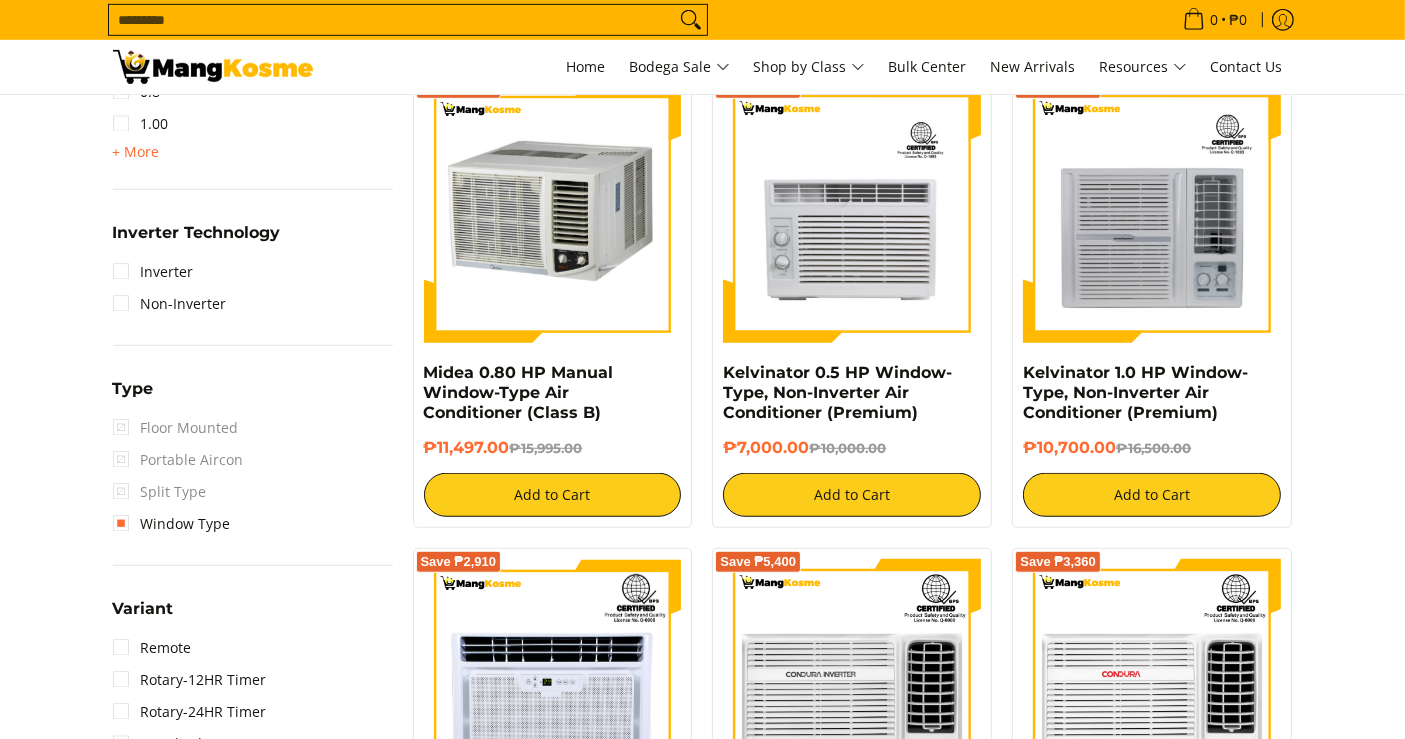scroll, scrollTop: 1333, scrollLeft: 0, axis: vertical 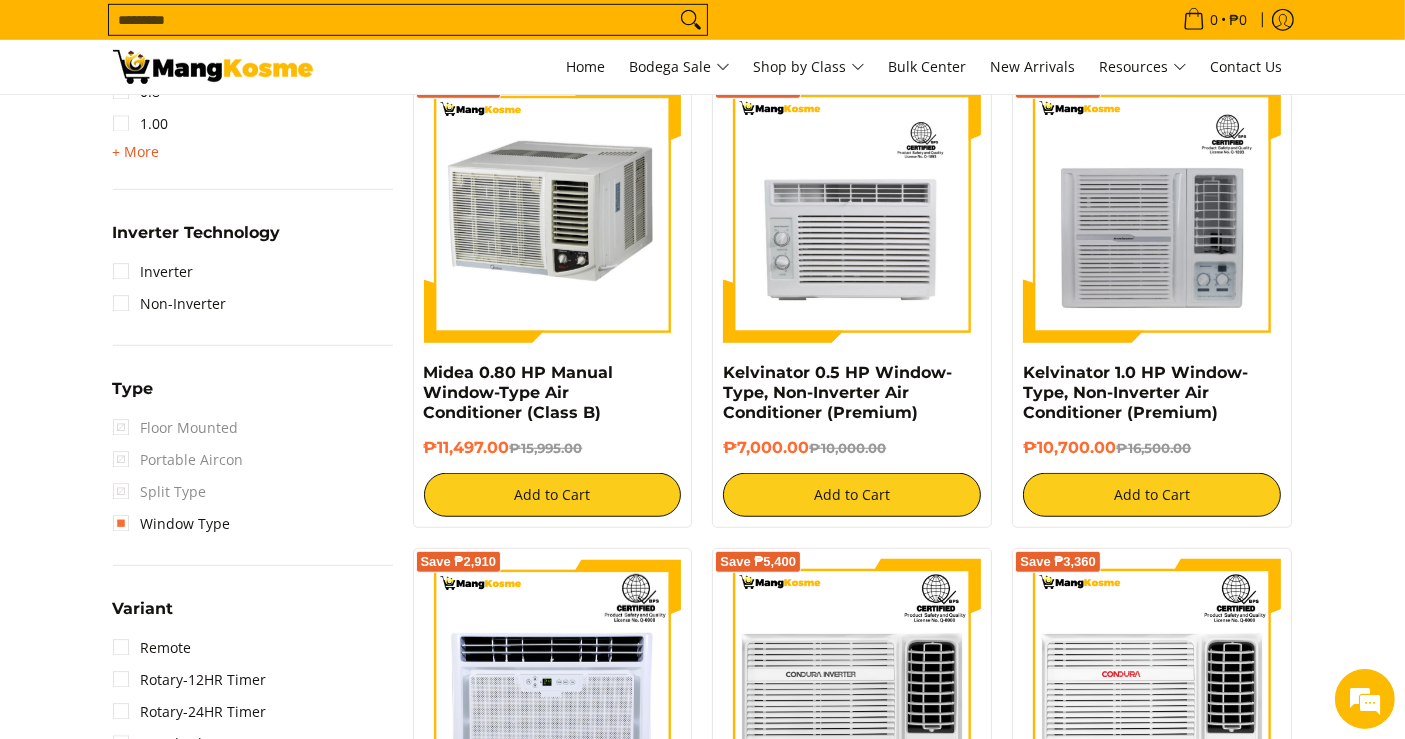 click on "+ More" at bounding box center [136, 152] 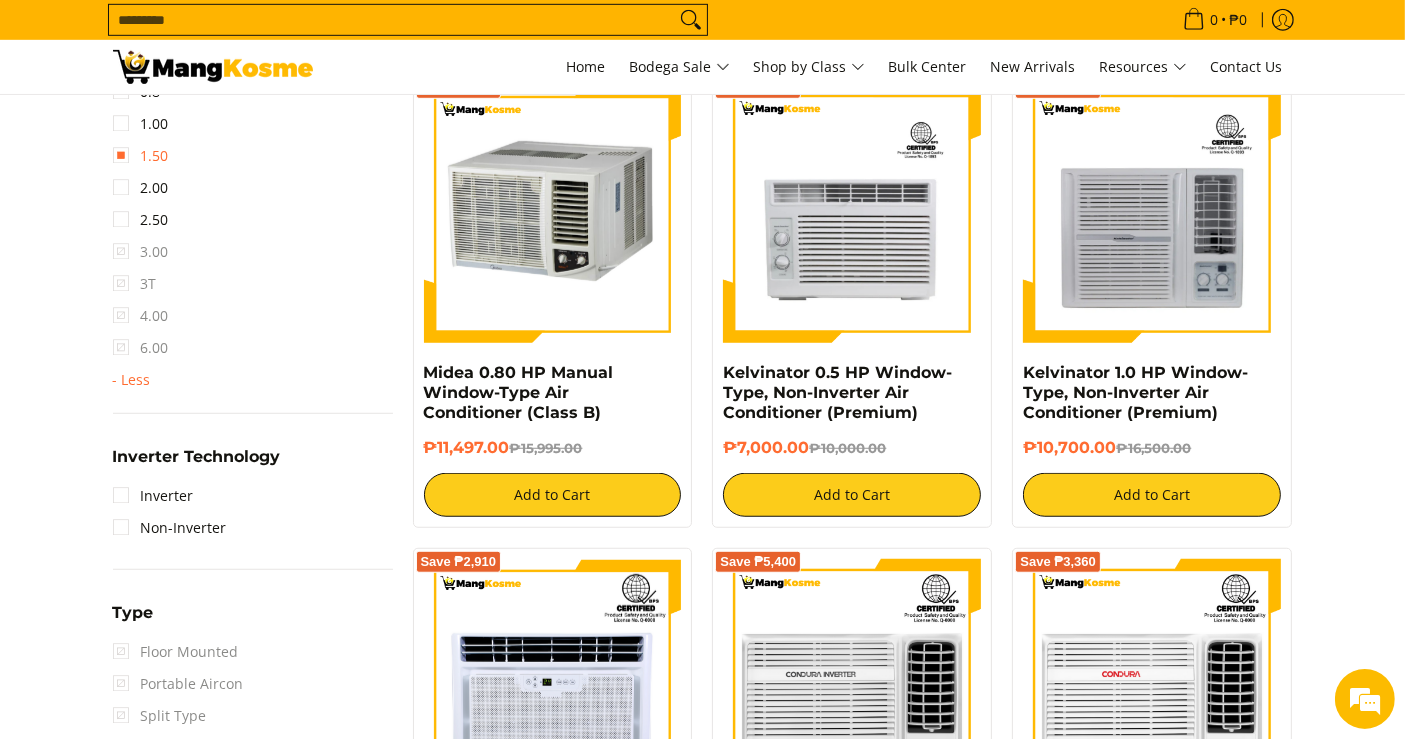 click on "1.50" at bounding box center [141, 156] 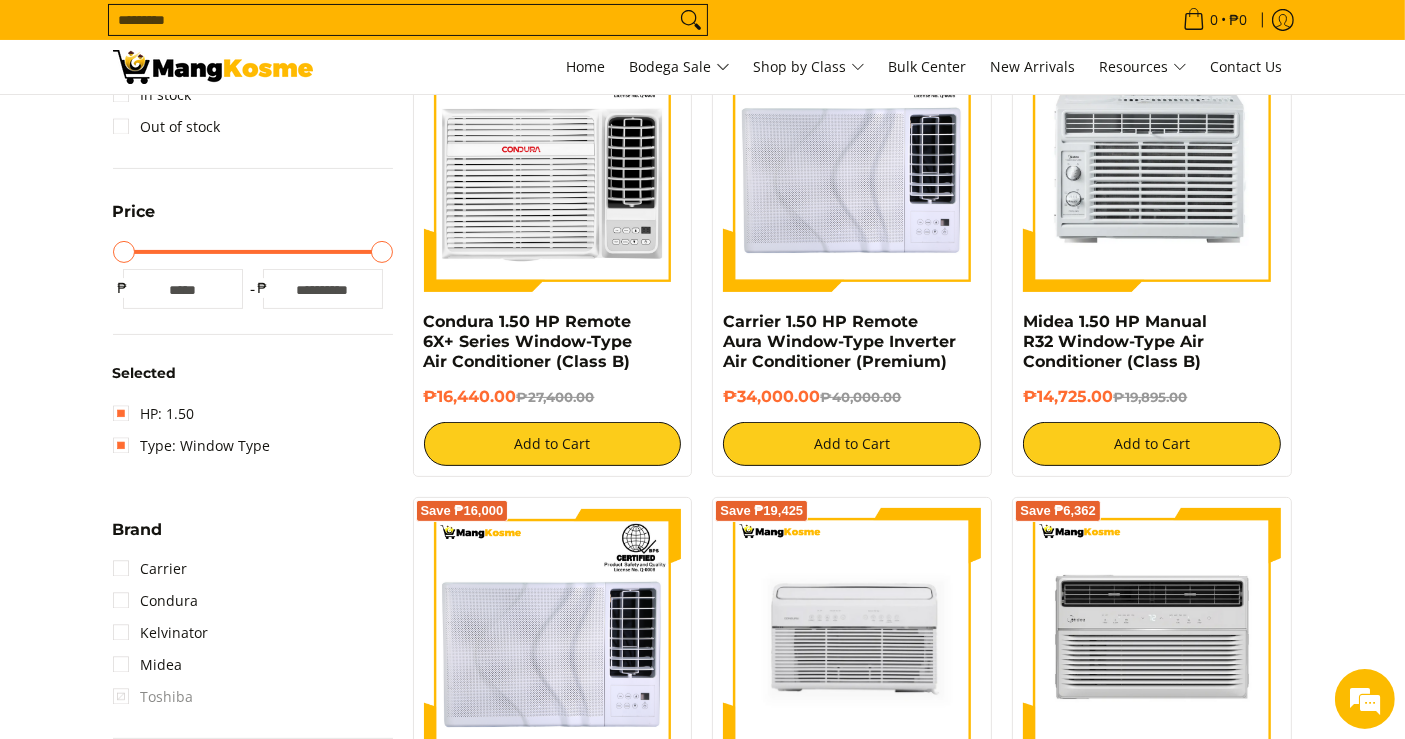 scroll, scrollTop: 261, scrollLeft: 0, axis: vertical 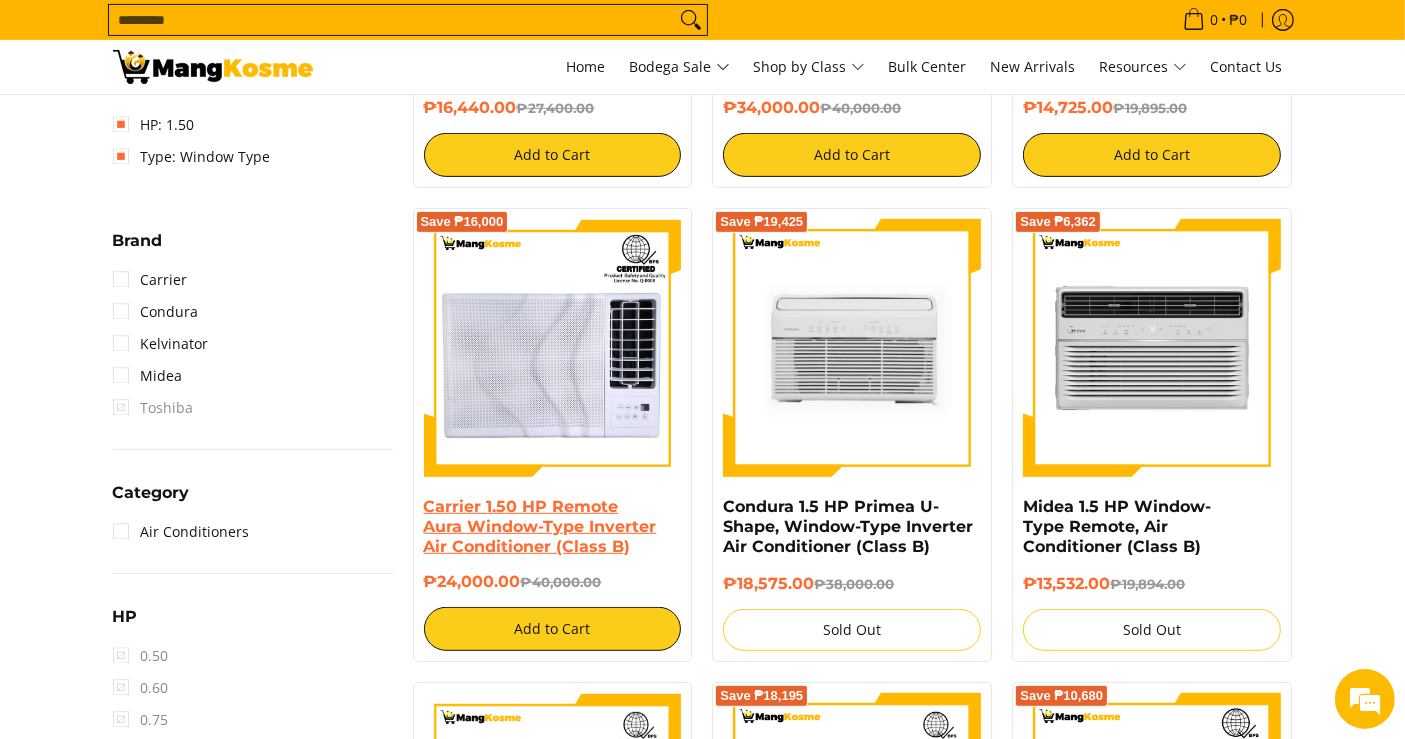 click on "Carrier 1.50 HP Remote Aura Window-Type Inverter Air Conditioner (Class B)" at bounding box center (540, 526) 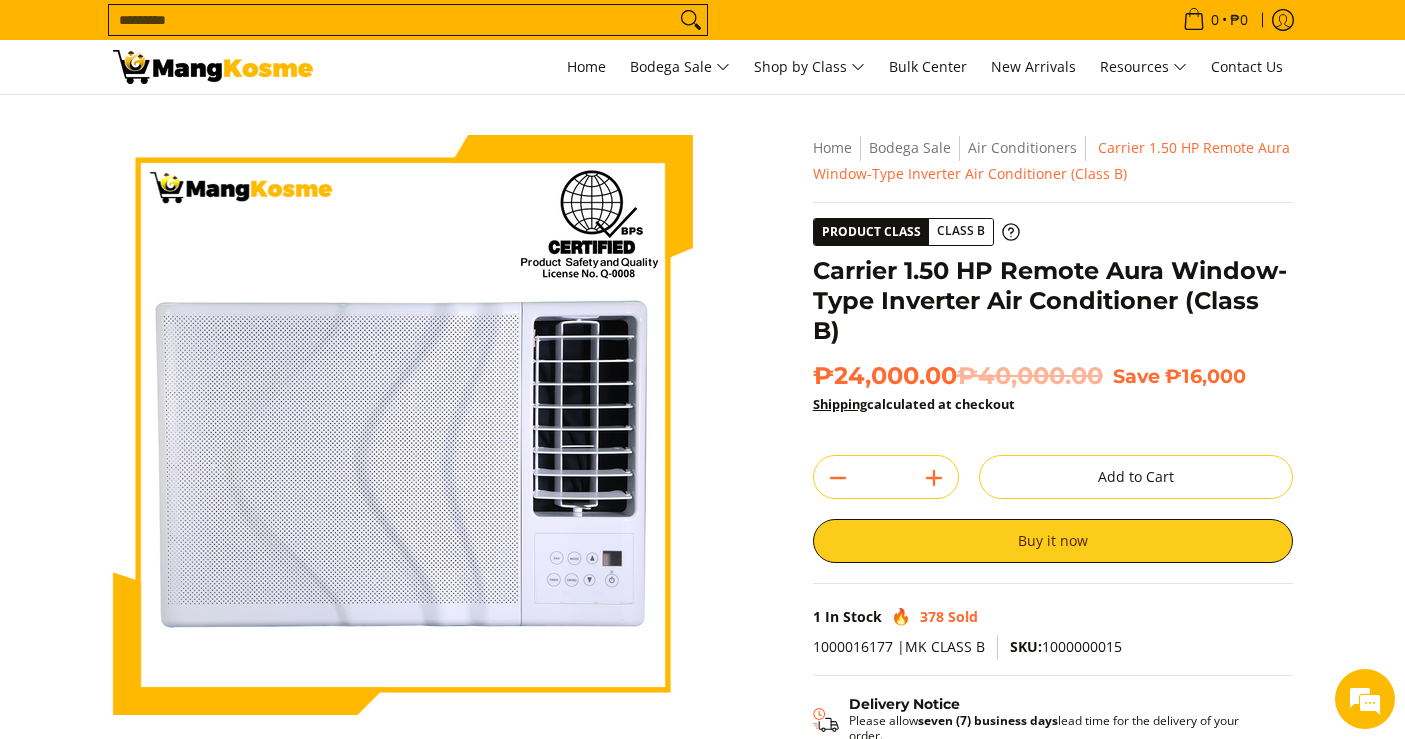 scroll, scrollTop: 0, scrollLeft: 0, axis: both 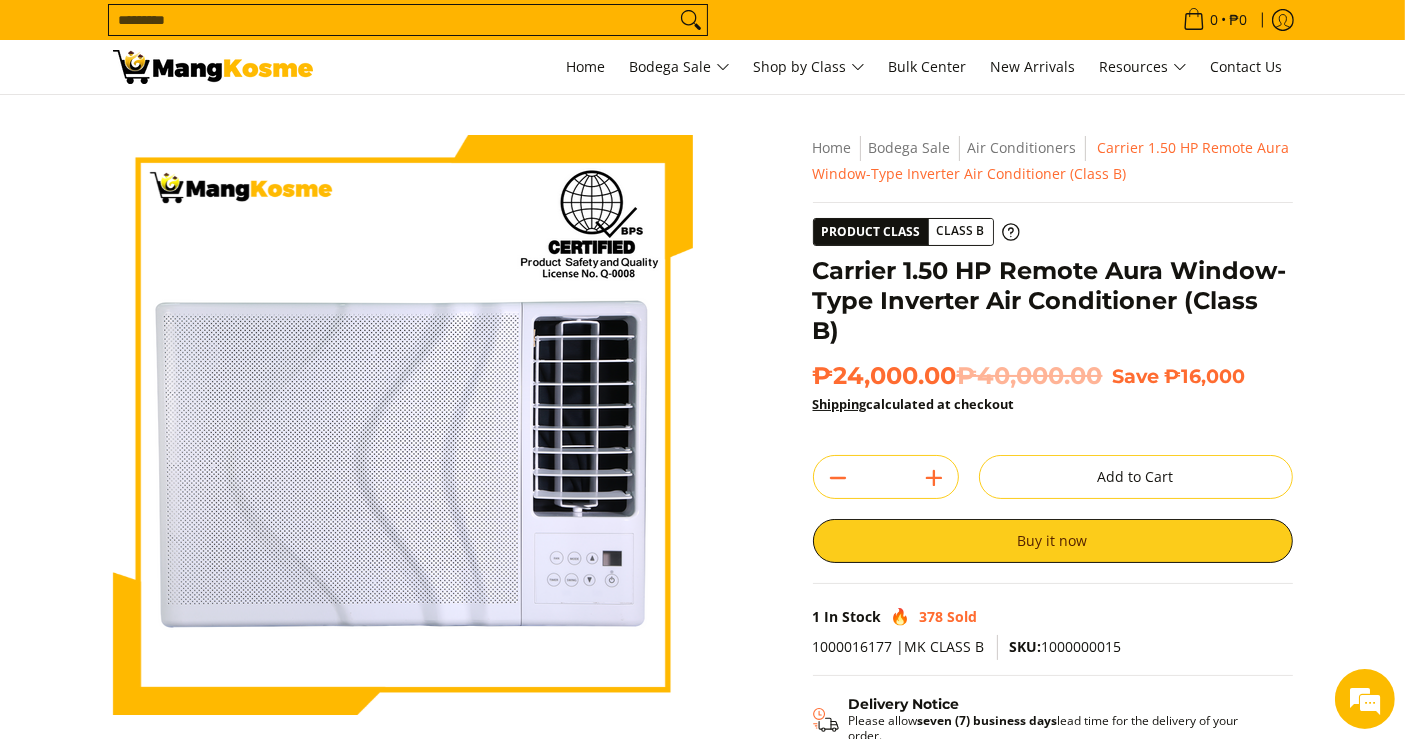 click on "Skip to Main Content
Enable zoom Disable zoom
Enable zoom Disable zoom
Enable zoom Disable zoom
Enable zoom Disable zoom
Enable zoom Disable zoom
Enable zoom Disable zoom" at bounding box center (702, 551) 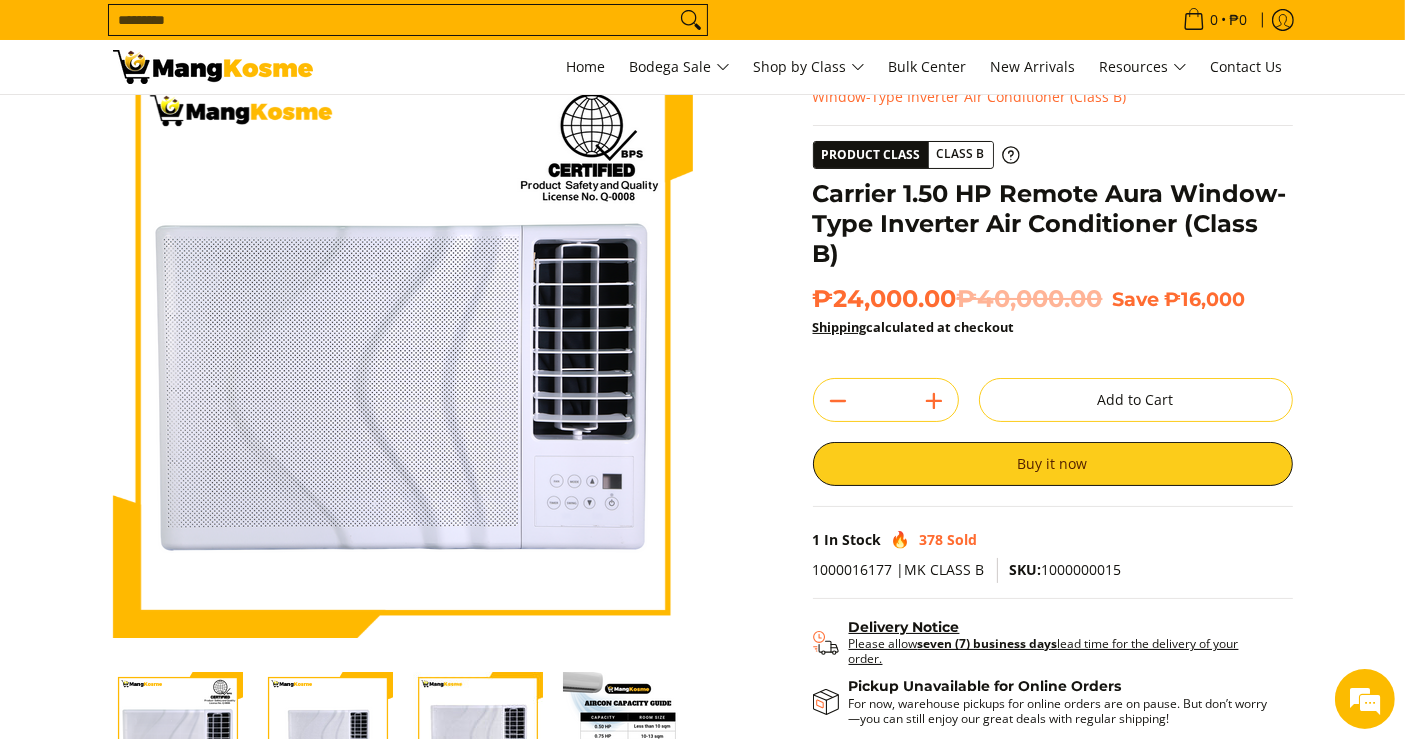 scroll, scrollTop: 111, scrollLeft: 0, axis: vertical 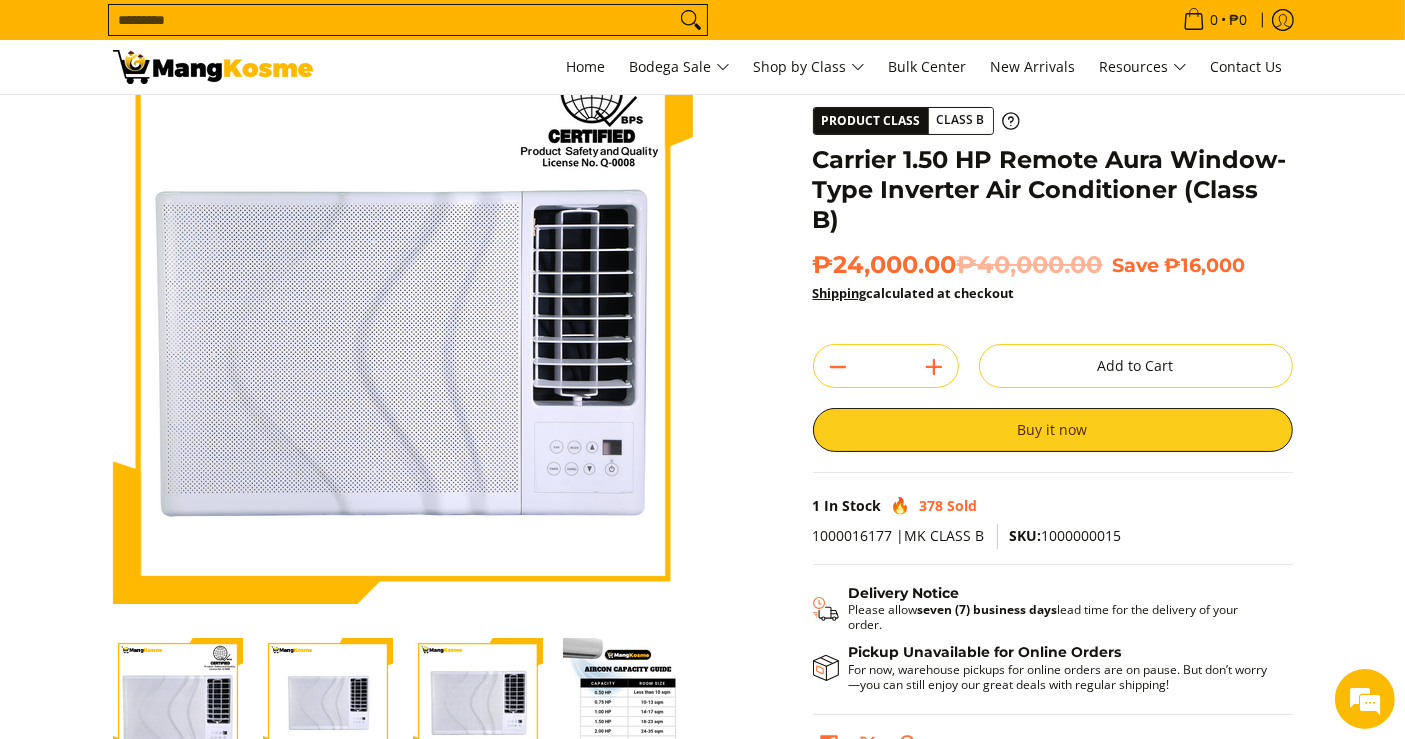 click on "SKU:  1000000015" at bounding box center (1066, 535) 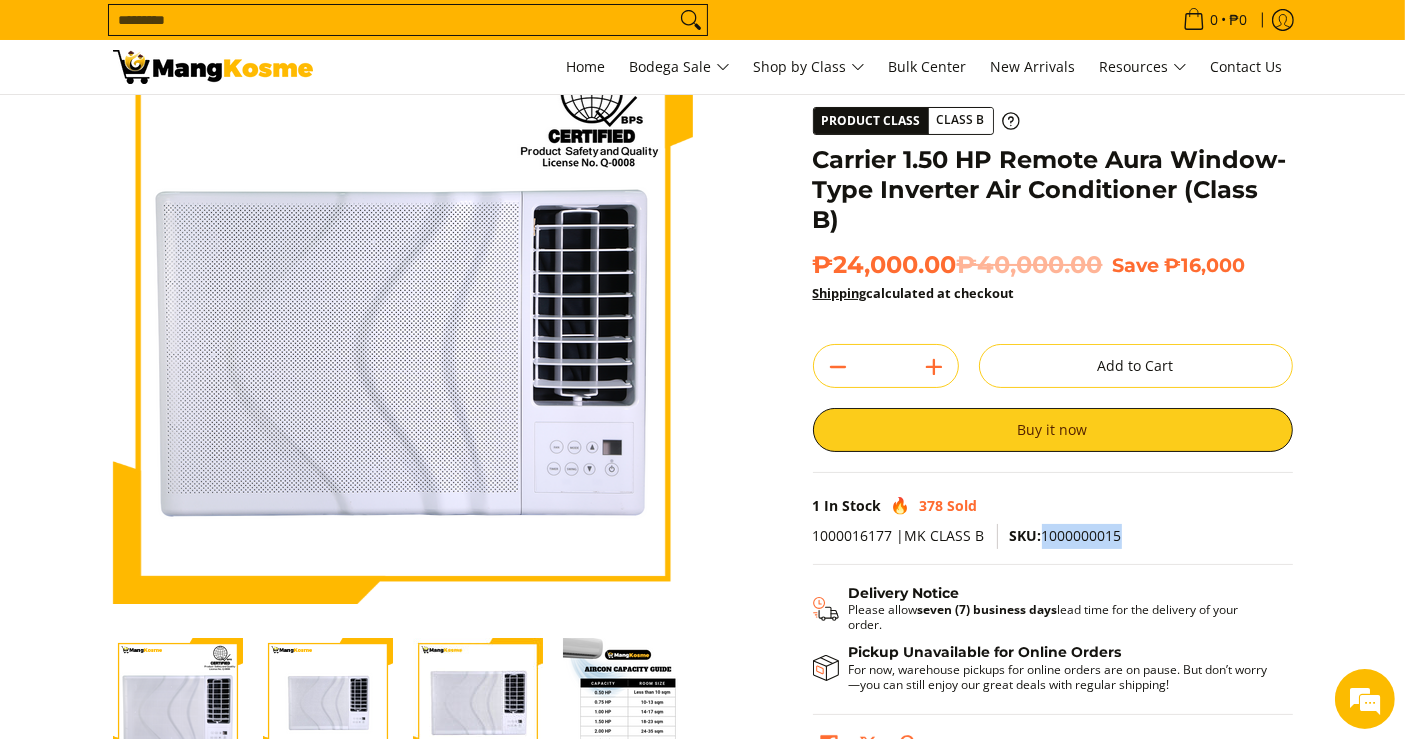 click on "SKU:  1000000015" at bounding box center (1066, 535) 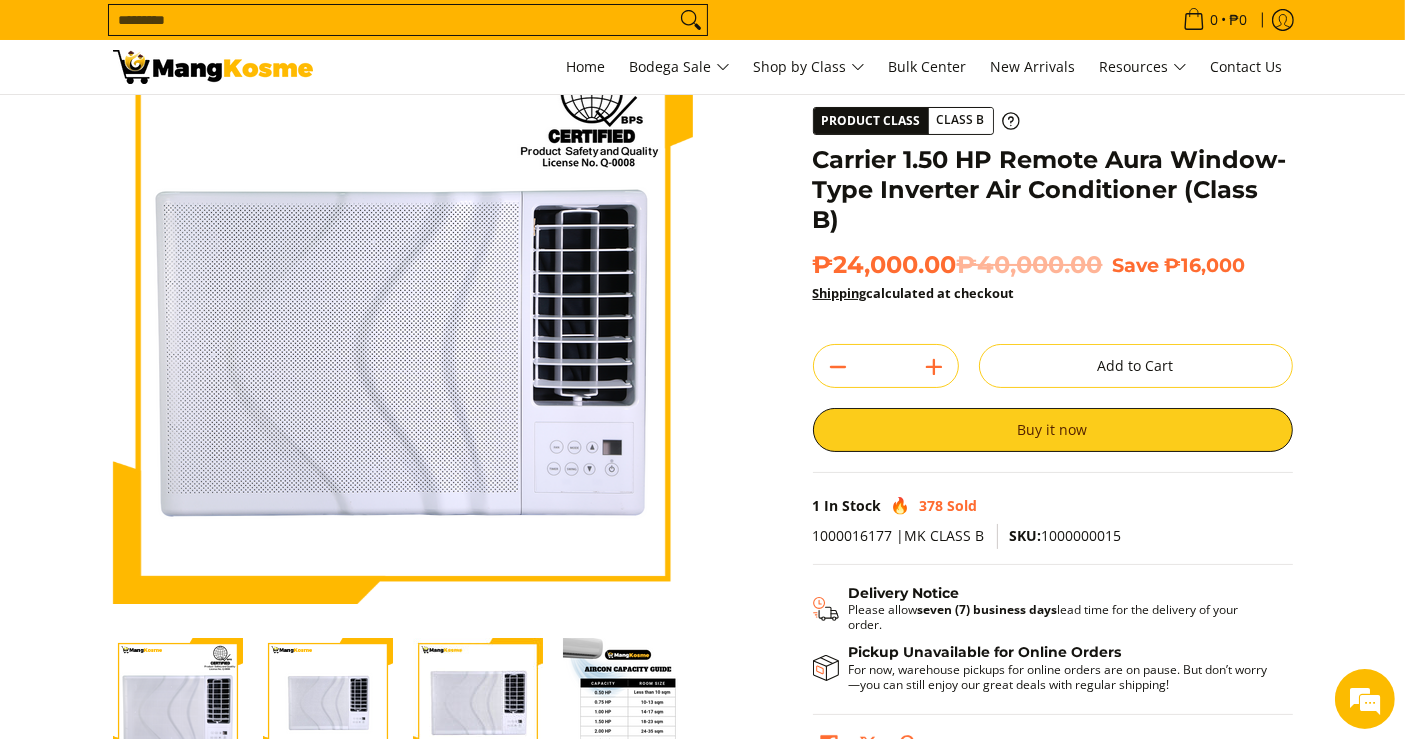 click on "Skip to Main Content
Enable zoom Disable zoom
Enable zoom Disable zoom
Enable zoom Disable zoom
Enable zoom Disable zoom
Enable zoom Disable zoom
Enable zoom Disable zoom" at bounding box center (702, 440) 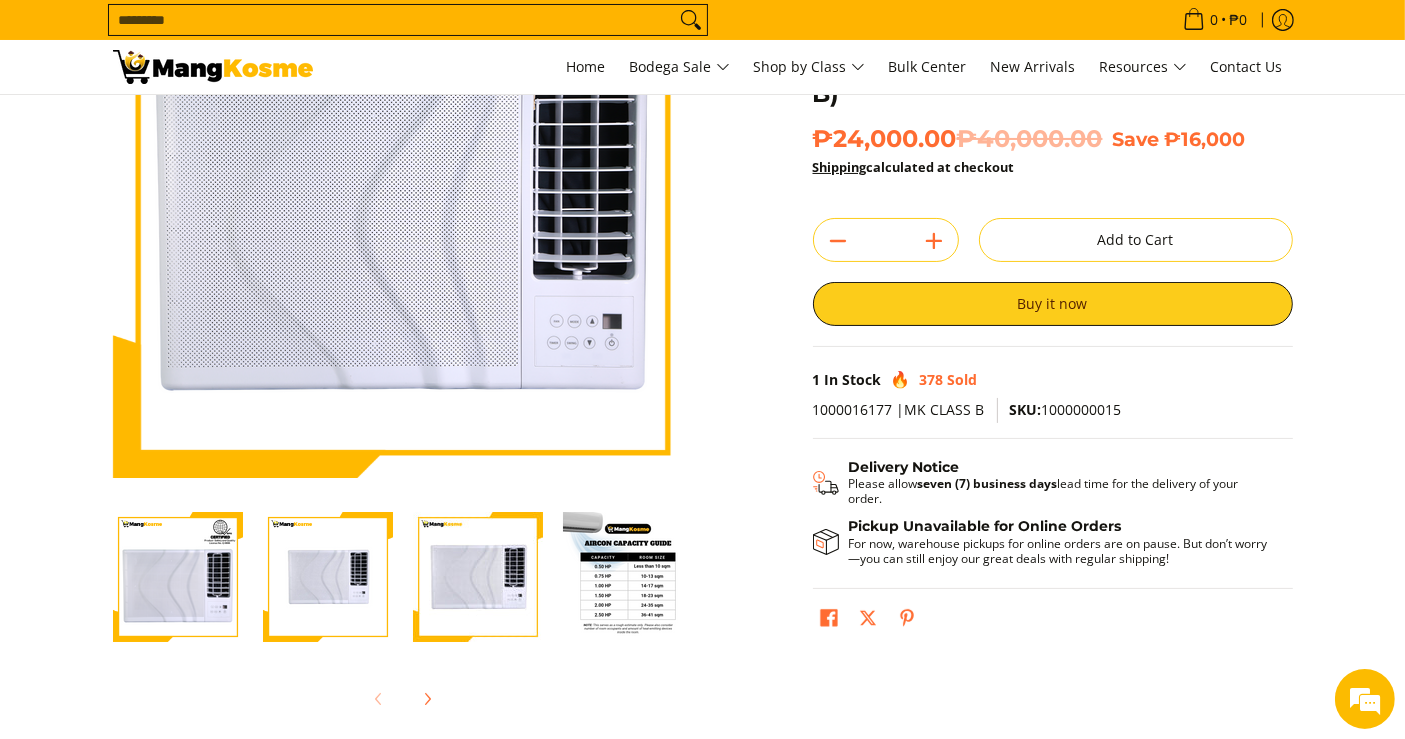 scroll, scrollTop: 0, scrollLeft: 0, axis: both 